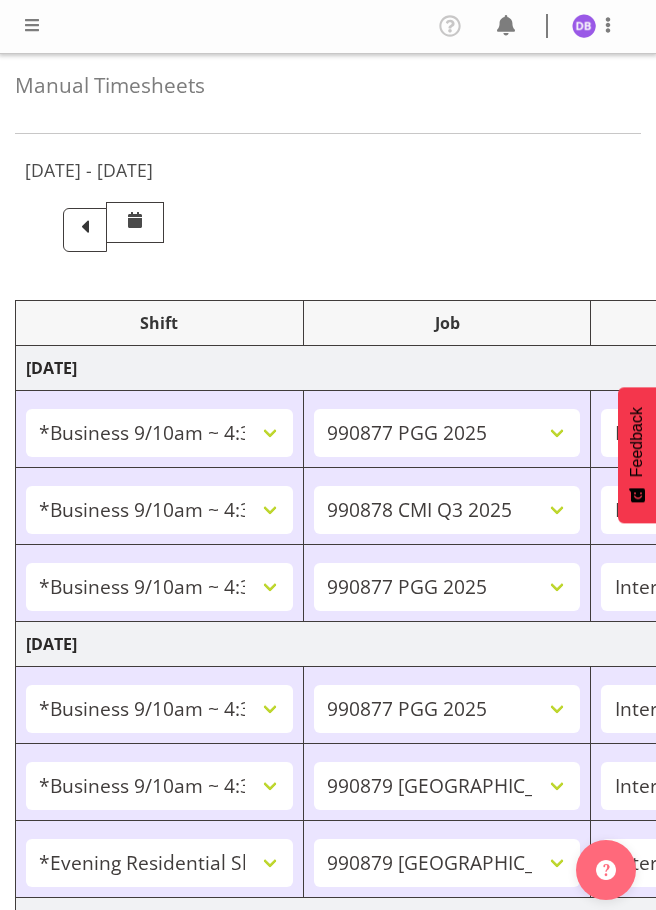 select on "26078" 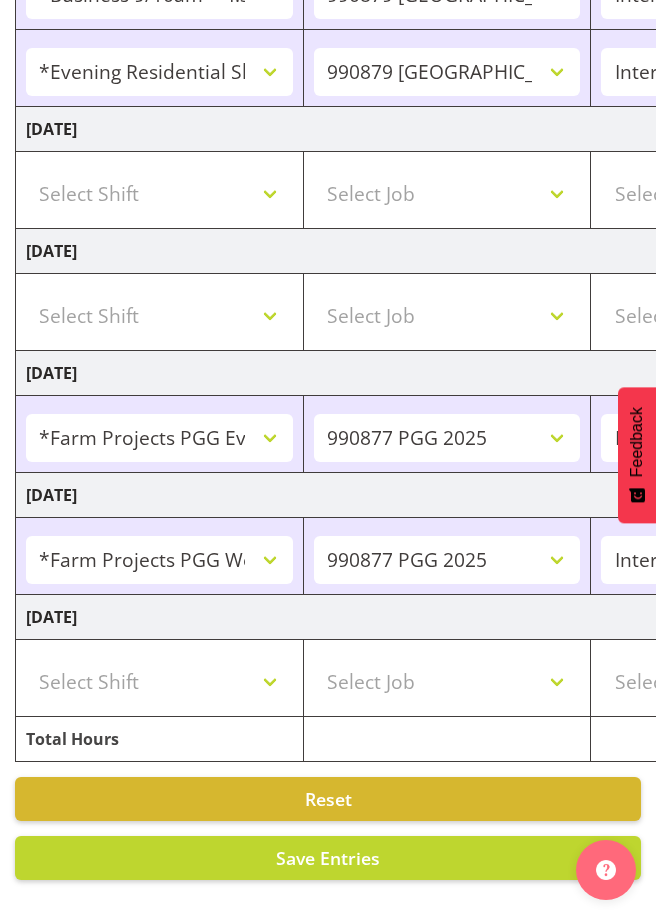 scroll, scrollTop: 806, scrollLeft: 0, axis: vertical 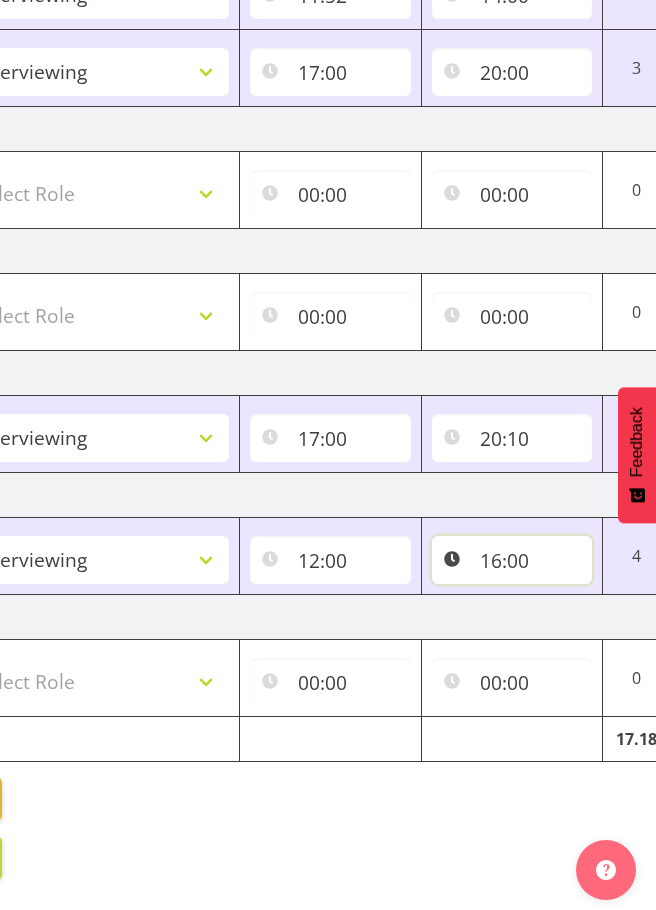 click on "16:00" at bounding box center (512, 560) 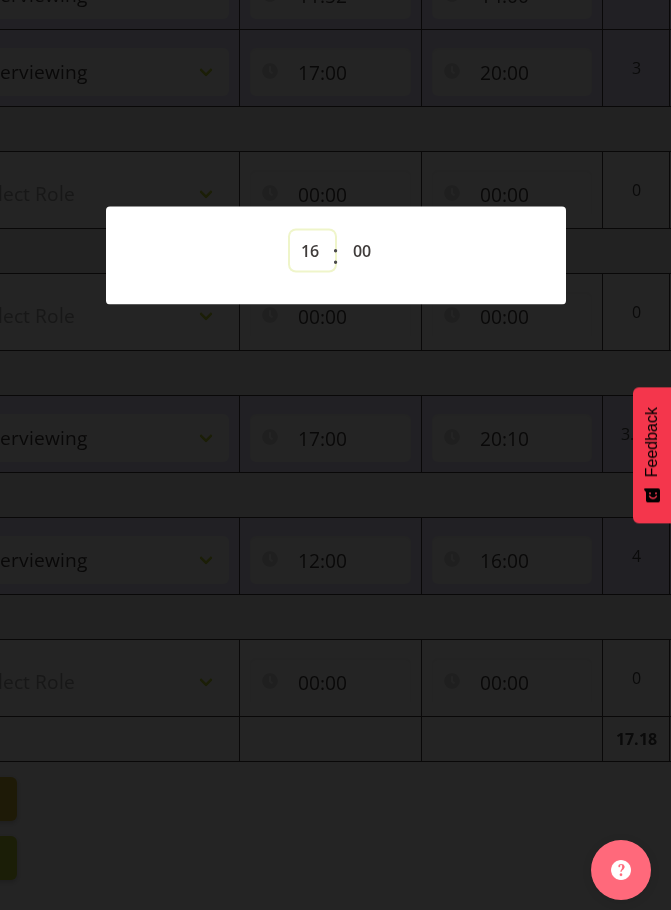 click on "00   01   02   03   04   05   06   07   08   09   10   11   12   13   14   15   16   17   18   19   20   21   22   23" at bounding box center [312, 250] 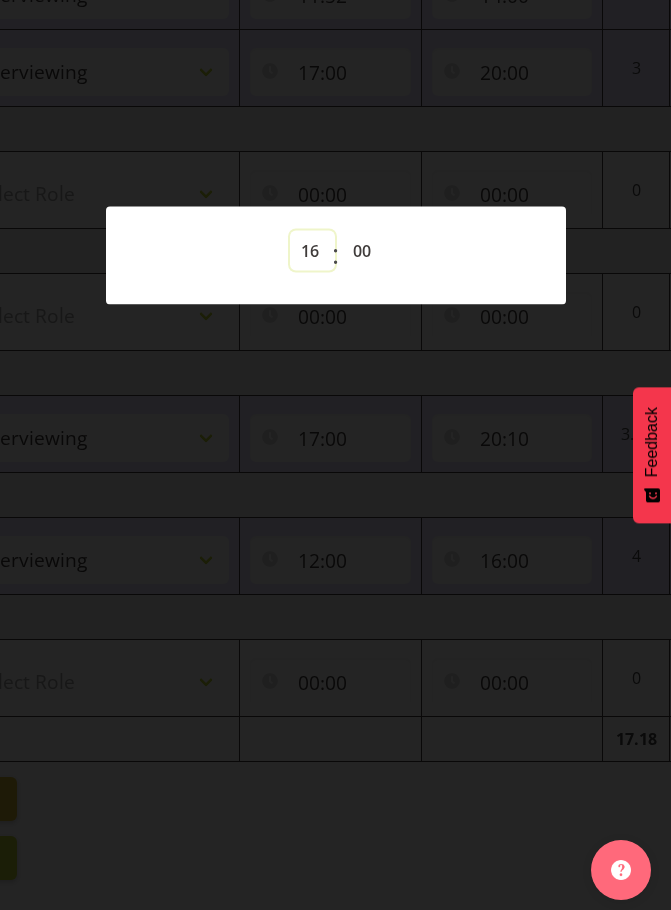 select on "13" 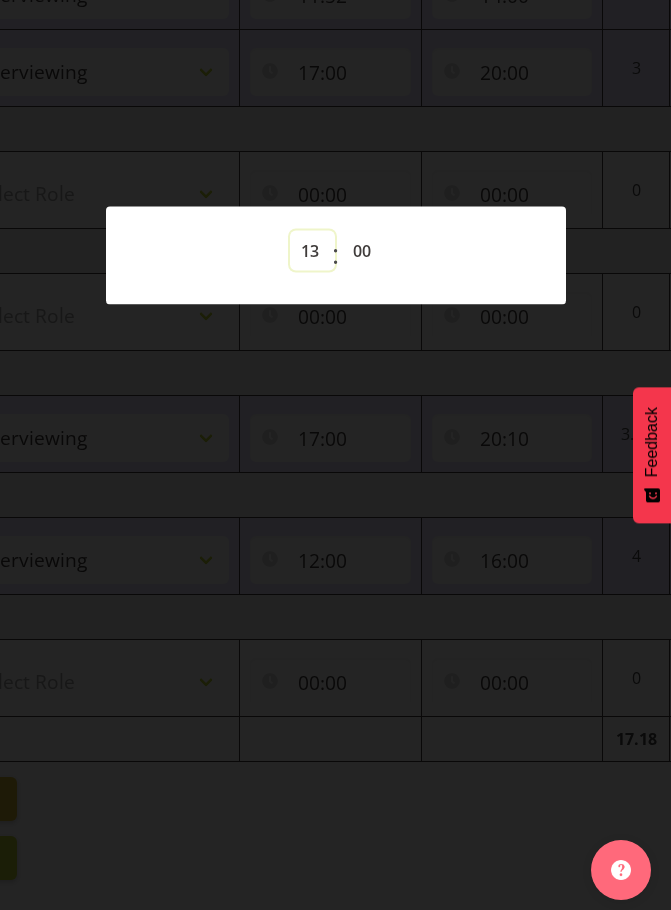 click on "00   01   02   03   04   05   06   07   08   09   10   11   12   13   14   15   16   17   18   19   20   21   22   23" at bounding box center (312, 250) 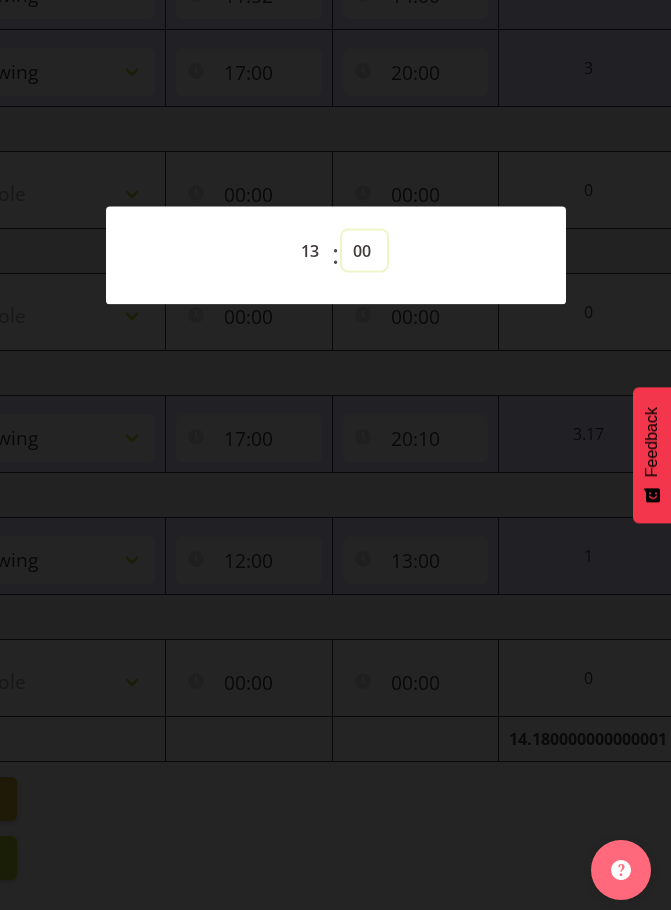 click on "00   01   02   03   04   05   06   07   08   09   10   11   12   13   14   15   16   17   18   19   20   21   22   23   24   25   26   27   28   29   30   31   32   33   34   35   36   37   38   39   40   41   42   43   44   45   46   47   48   49   50   51   52   53   54   55   56   57   58   59" at bounding box center (364, 250) 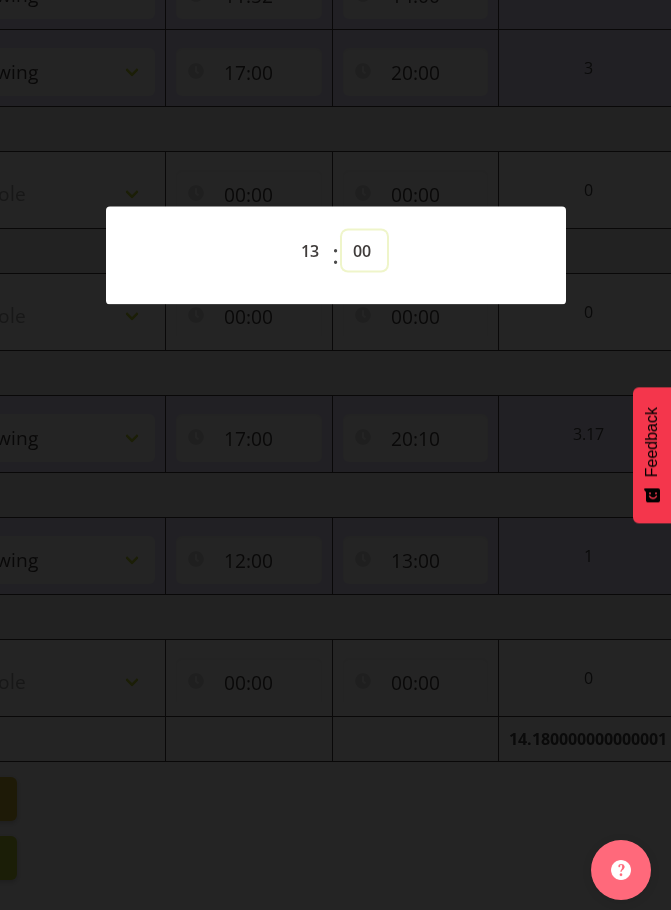 select on "40" 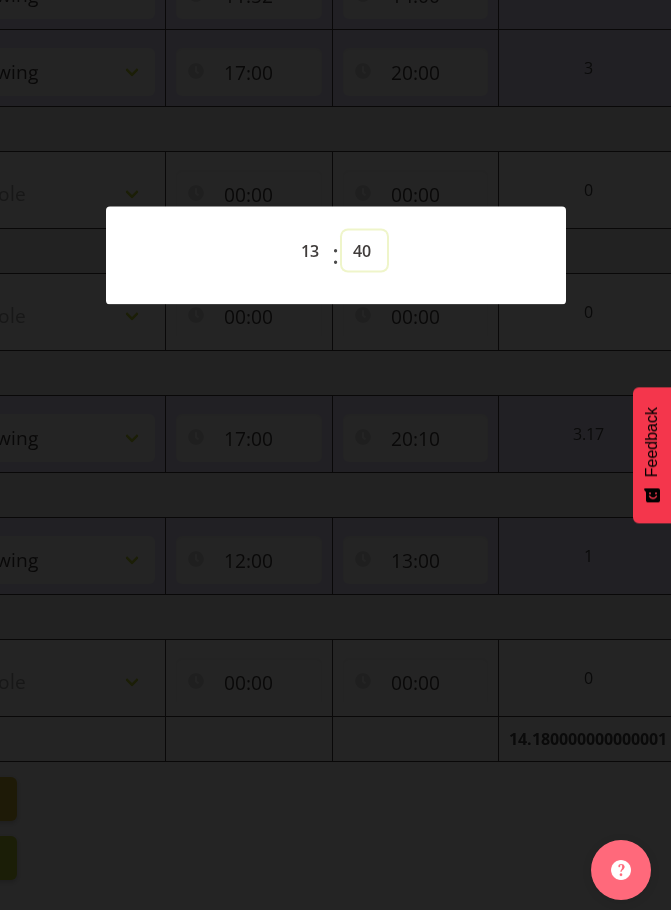 type on "13:40" 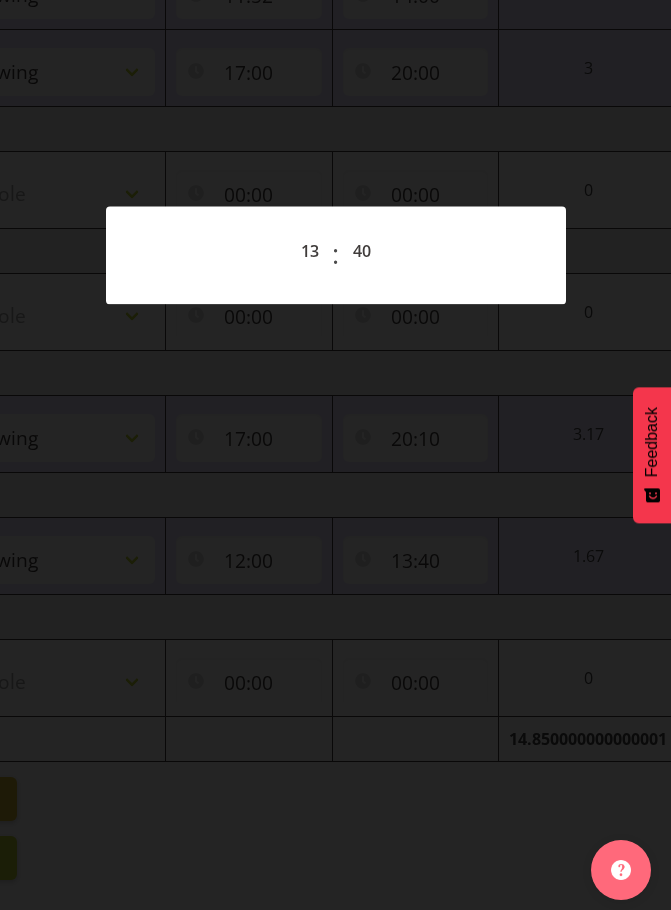 click at bounding box center (335, 455) 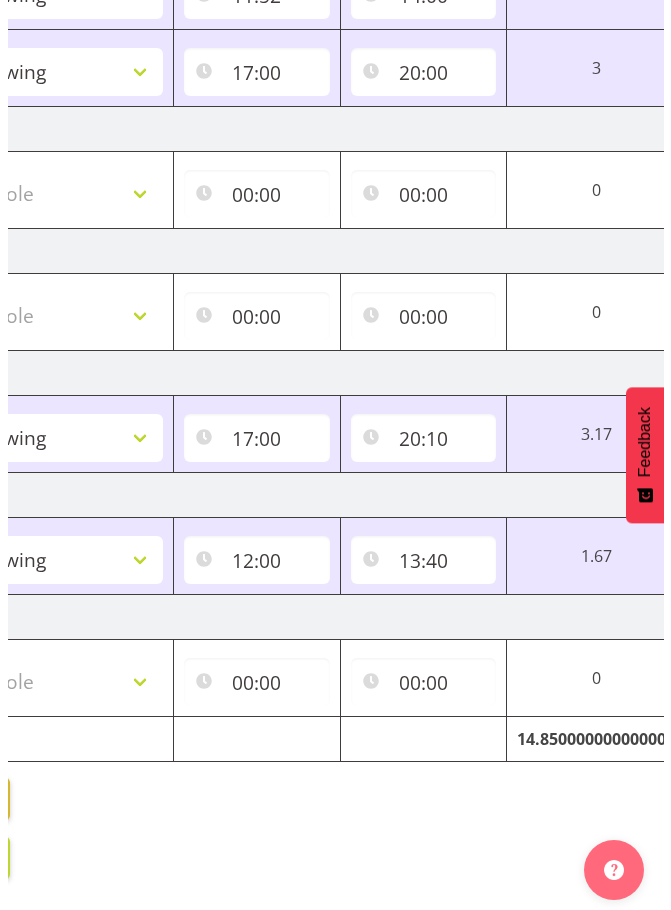 scroll, scrollTop: 0, scrollLeft: 759, axis: horizontal 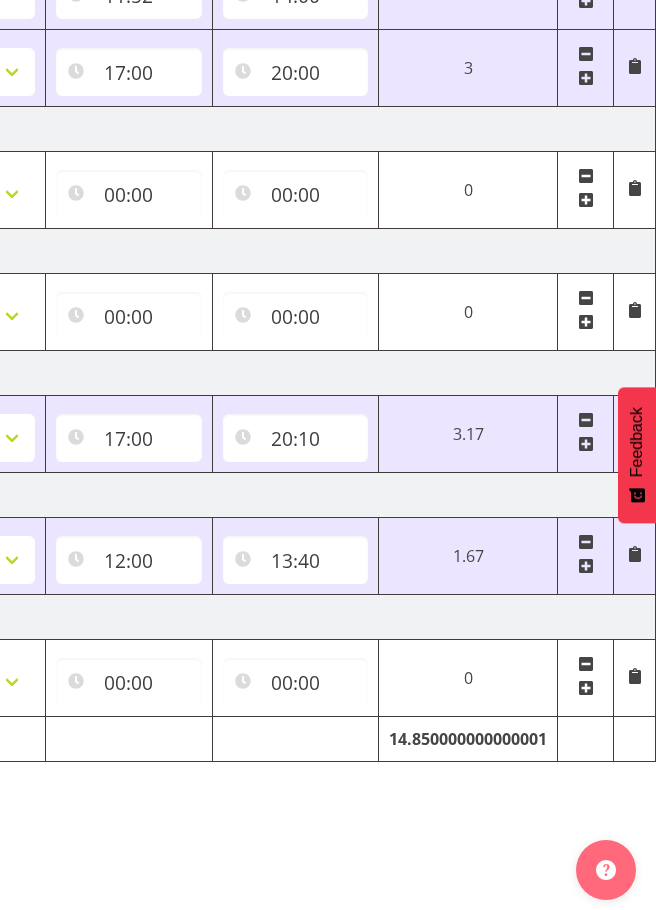 click at bounding box center (586, 566) 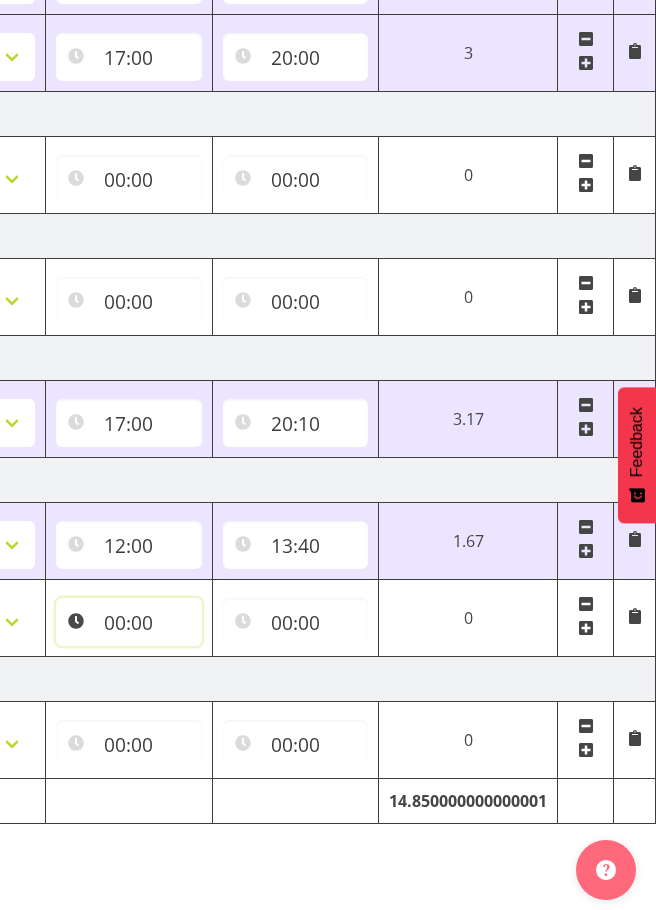 click on "00:00" at bounding box center [129, 622] 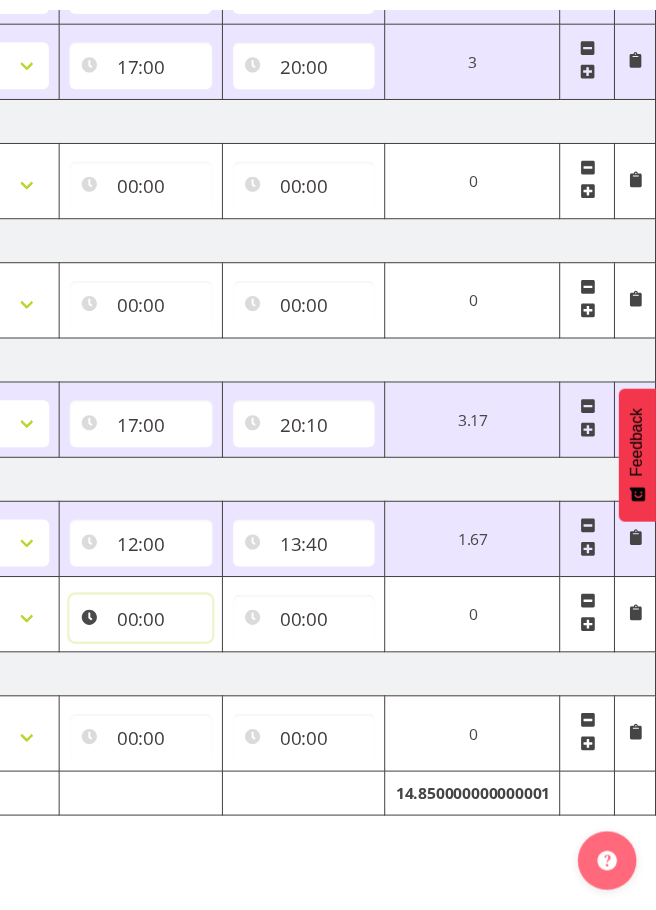 scroll, scrollTop: 0, scrollLeft: 744, axis: horizontal 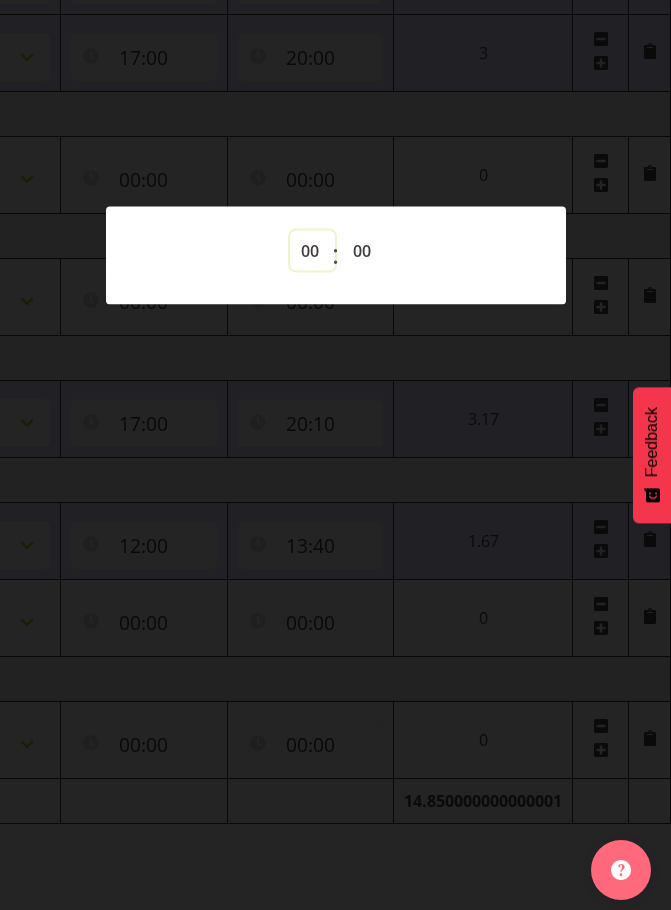 click on "00   01   02   03   04   05   06   07   08   09   10   11   12   13   14   15   16   17   18   19   20   21   22   23" at bounding box center (312, 250) 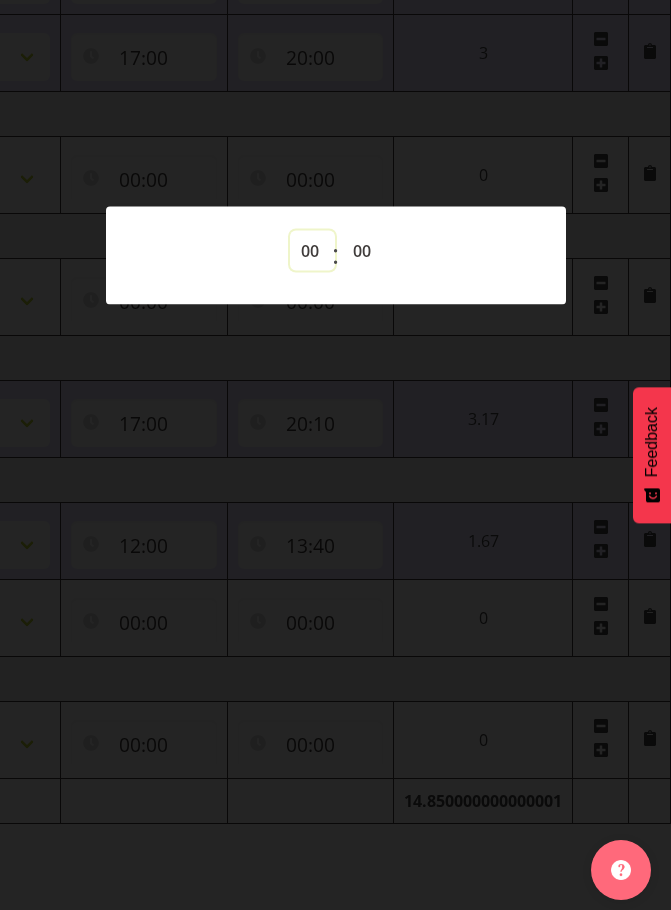 select on "13" 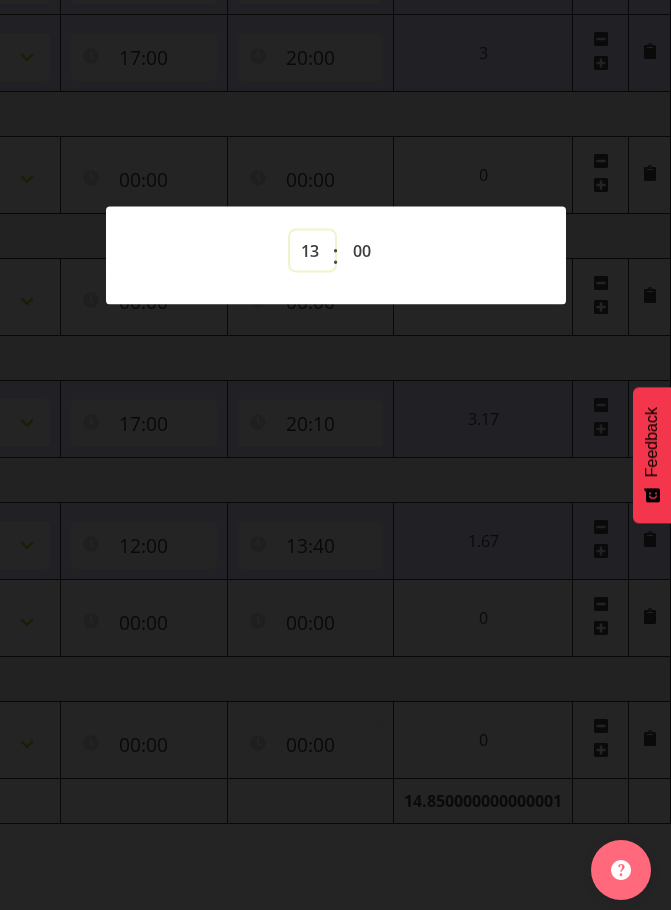 click on "00   01   02   03   04   05   06   07   08   09   10   11   12   13   14   15   16   17   18   19   20   21   22   23" at bounding box center (312, 250) 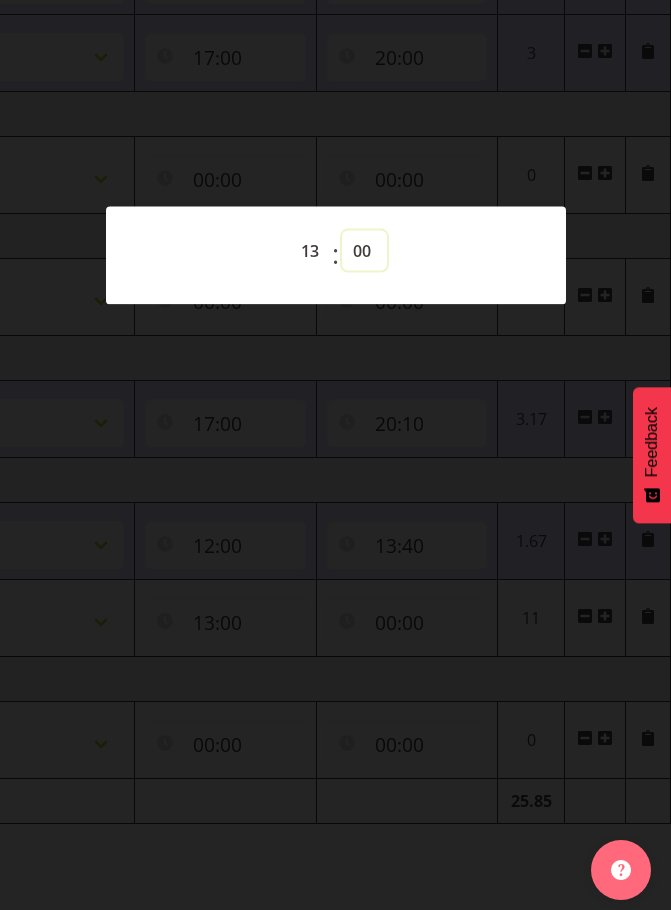 click on "00   01   02   03   04   05   06   07   08   09   10   11   12   13   14   15   16   17   18   19   20   21   22   23   24   25   26   27   28   29   30   31   32   33   34   35   36   37   38   39   40   41   42   43   44   45   46   47   48   49   50   51   52   53   54   55   56   57   58   59" at bounding box center [364, 250] 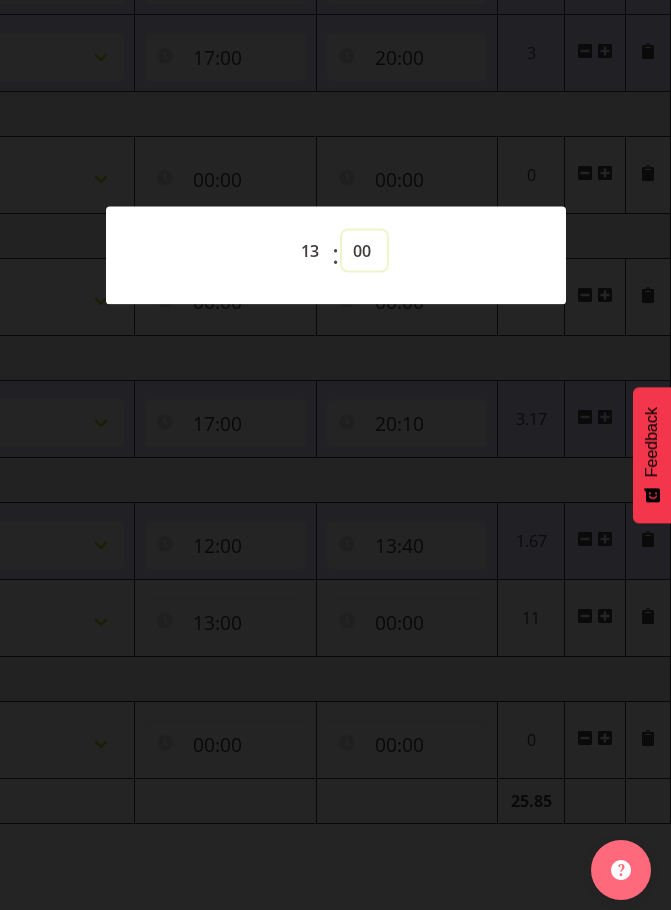 select on "40" 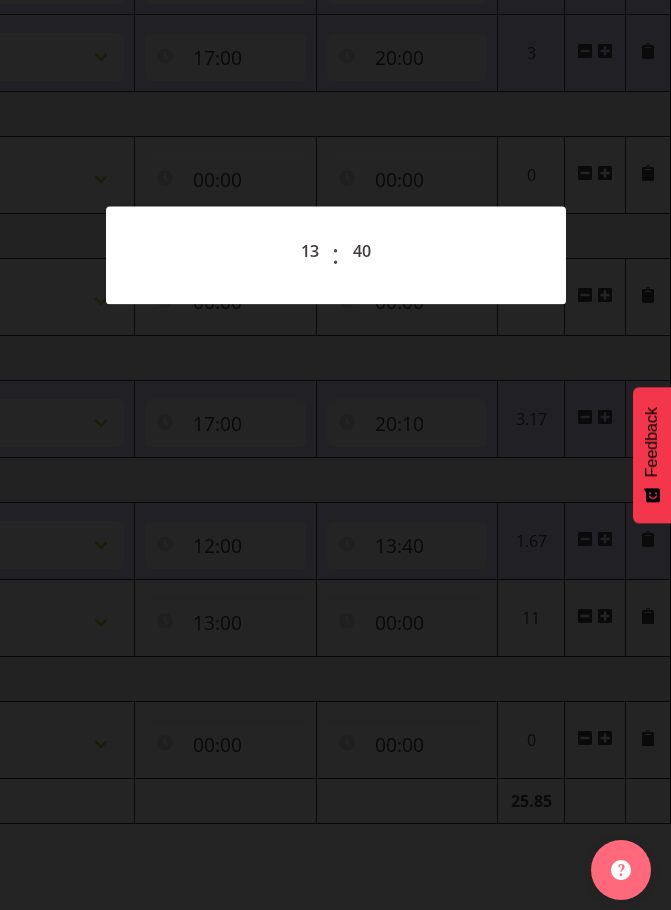 type on "13:40" 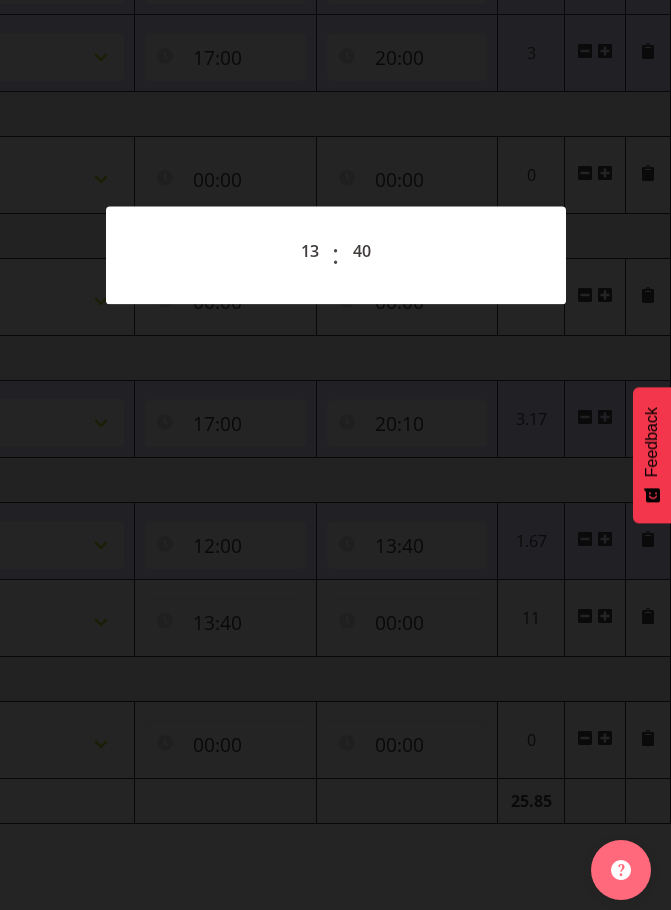 click at bounding box center (335, 455) 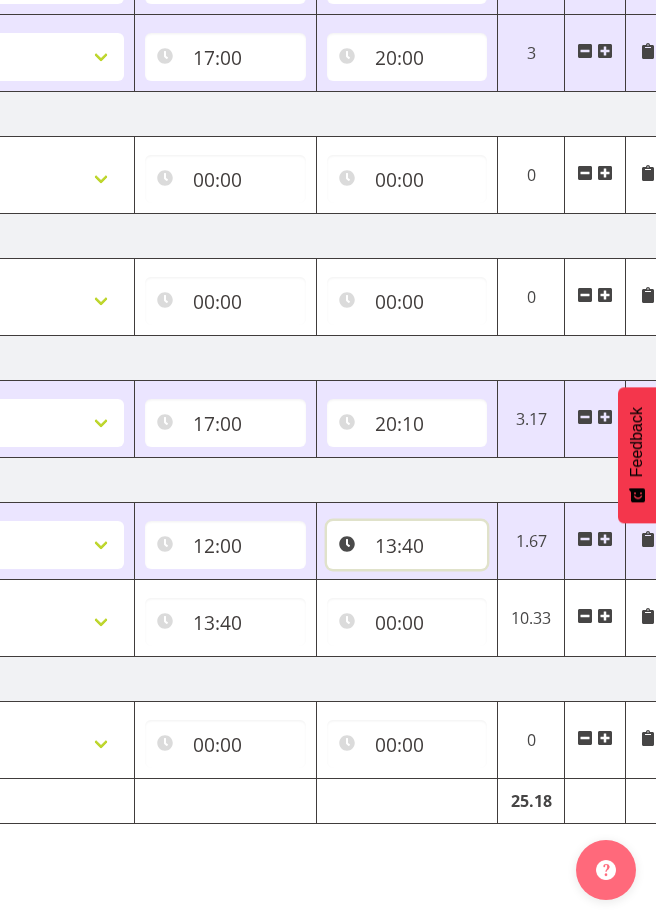 click on "13:40" at bounding box center [407, 545] 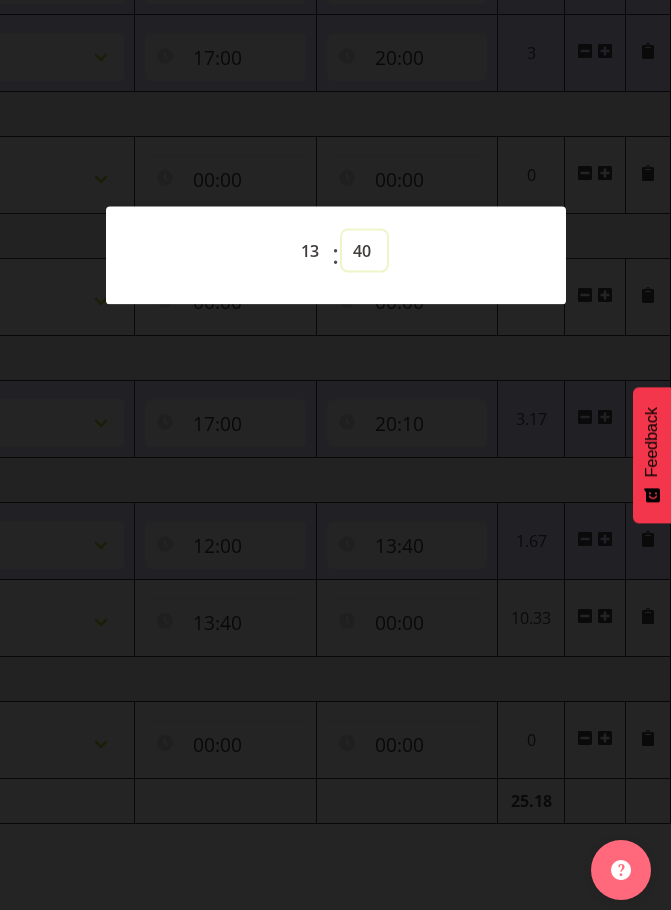 click on "00   01   02   03   04   05   06   07   08   09   10   11   12   13   14   15   16   17   18   19   20   21   22   23   24   25   26   27   28   29   30   31   32   33   34   35   36   37   38   39   40   41   42   43   44   45   46   47   48   49   50   51   52   53   54   55   56   57   58   59" at bounding box center (364, 250) 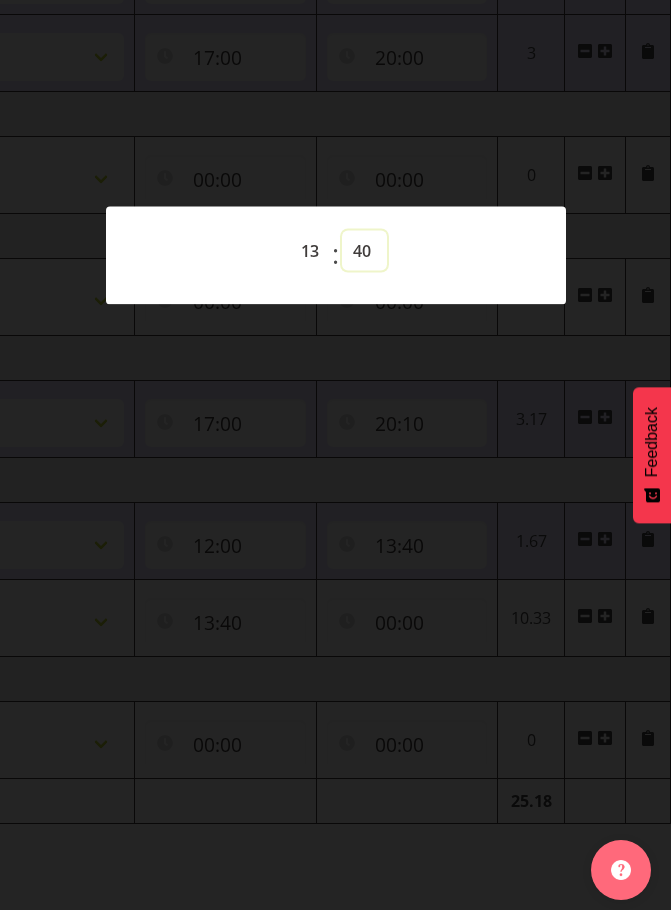 select on "38" 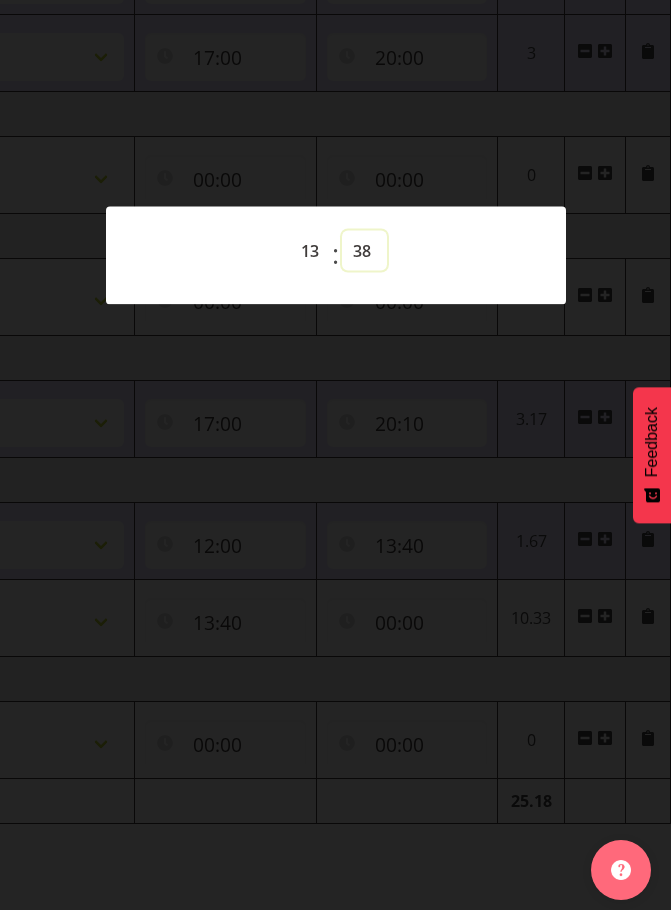 click on "00   01   02   03   04   05   06   07   08   09   10   11   12   13   14   15   16   17   18   19   20   21   22   23   24   25   26   27   28   29   30   31   32   33   34   35   36   37   38   39   40   41   42   43   44   45   46   47   48   49   50   51   52   53   54   55   56   57   58   59" at bounding box center (364, 250) 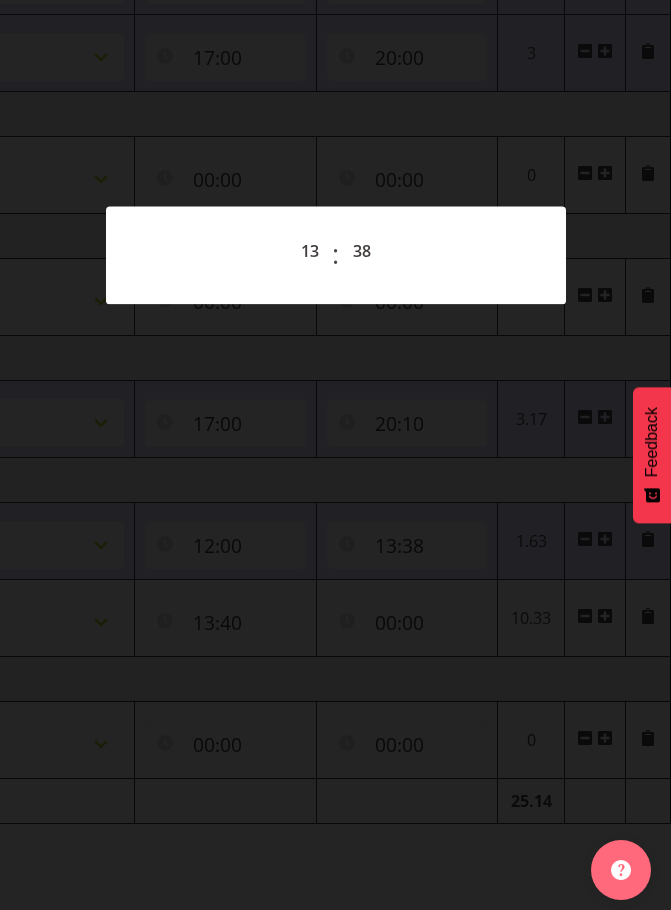 click at bounding box center (335, 455) 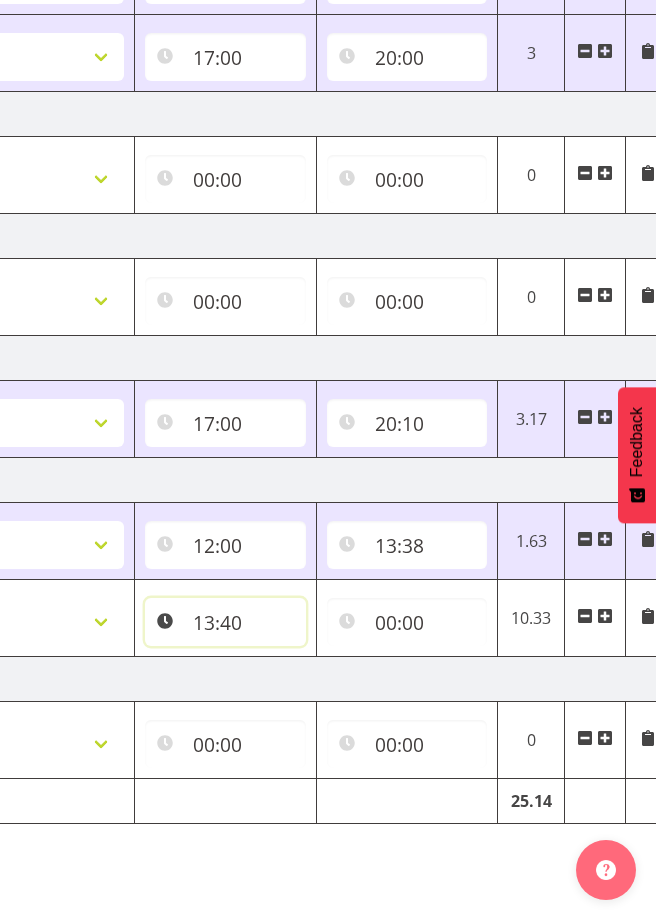 click on "13:40" at bounding box center (225, 622) 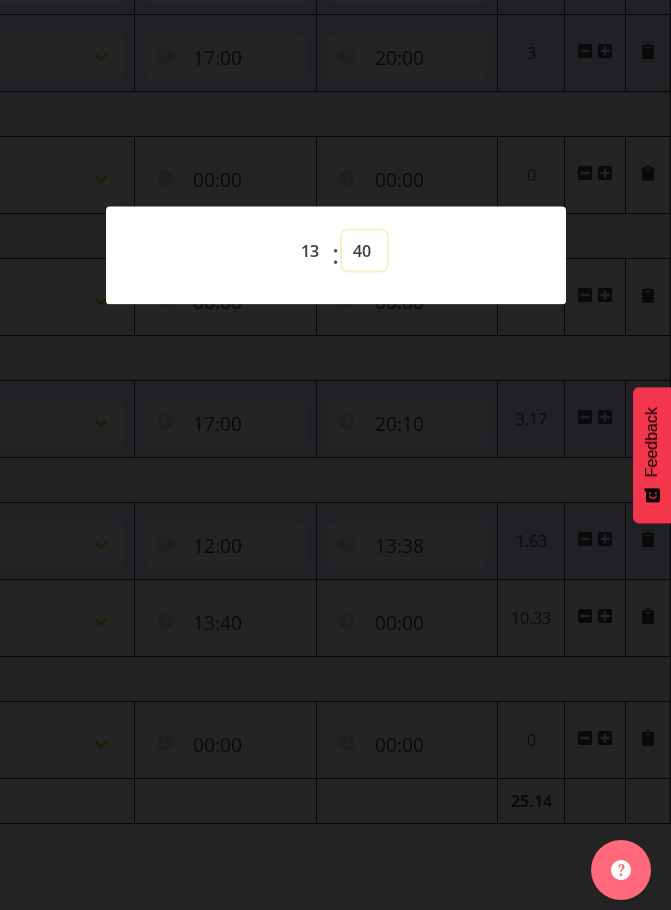 click on "00   01   02   03   04   05   06   07   08   09   10   11   12   13   14   15   16   17   18   19   20   21   22   23   24   25   26   27   28   29   30   31   32   33   34   35   36   37   38   39   40   41   42   43   44   45   46   47   48   49   50   51   52   53   54   55   56   57   58   59" at bounding box center [364, 250] 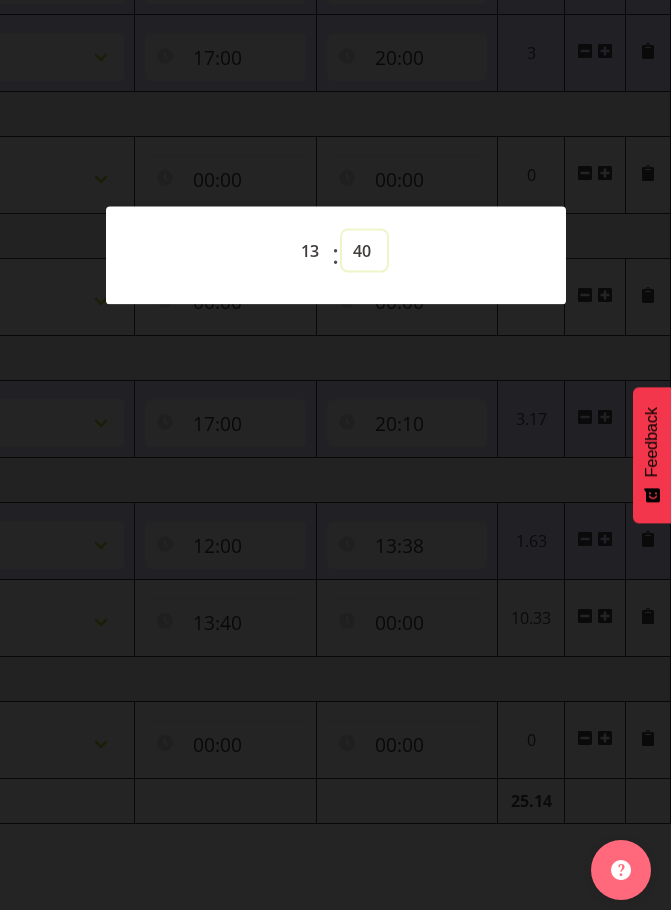 select on "38" 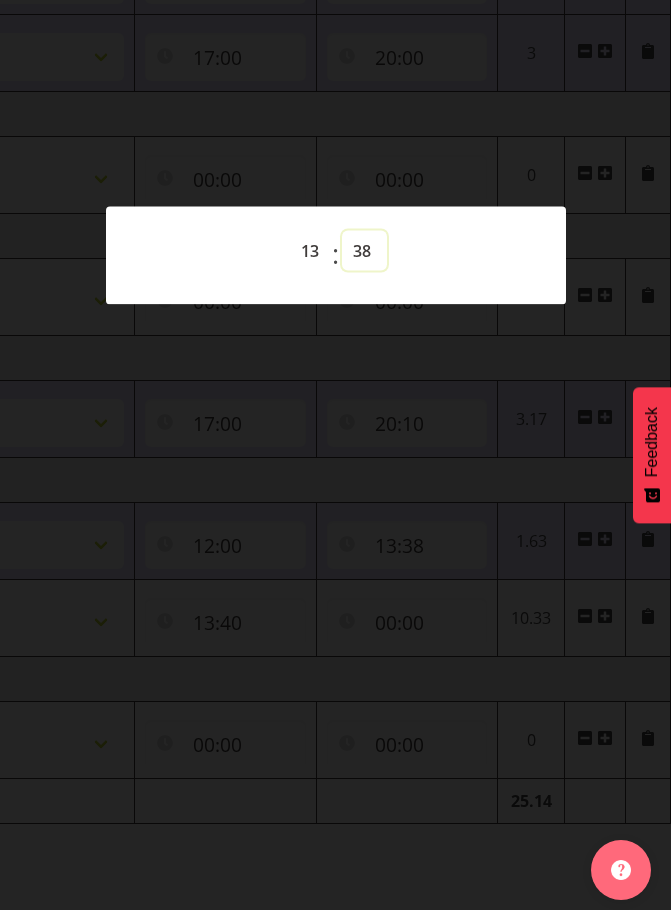 click on "00   01   02   03   04   05   06   07   08   09   10   11   12   13   14   15   16   17   18   19   20   21   22   23   24   25   26   27   28   29   30   31   32   33   34   35   36   37   38   39   40   41   42   43   44   45   46   47   48   49   50   51   52   53   54   55   56   57   58   59" at bounding box center [364, 250] 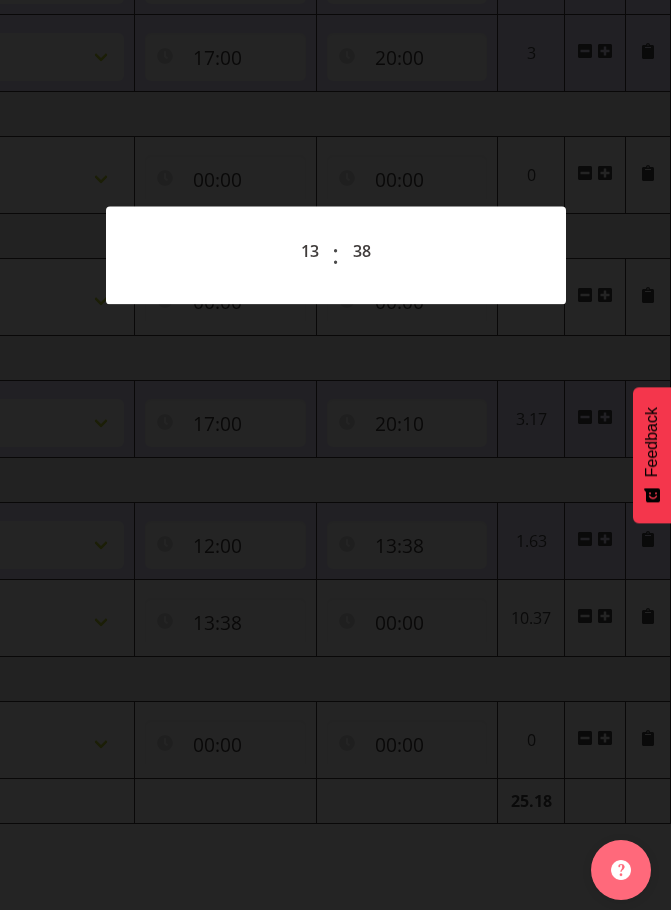 click at bounding box center (335, 455) 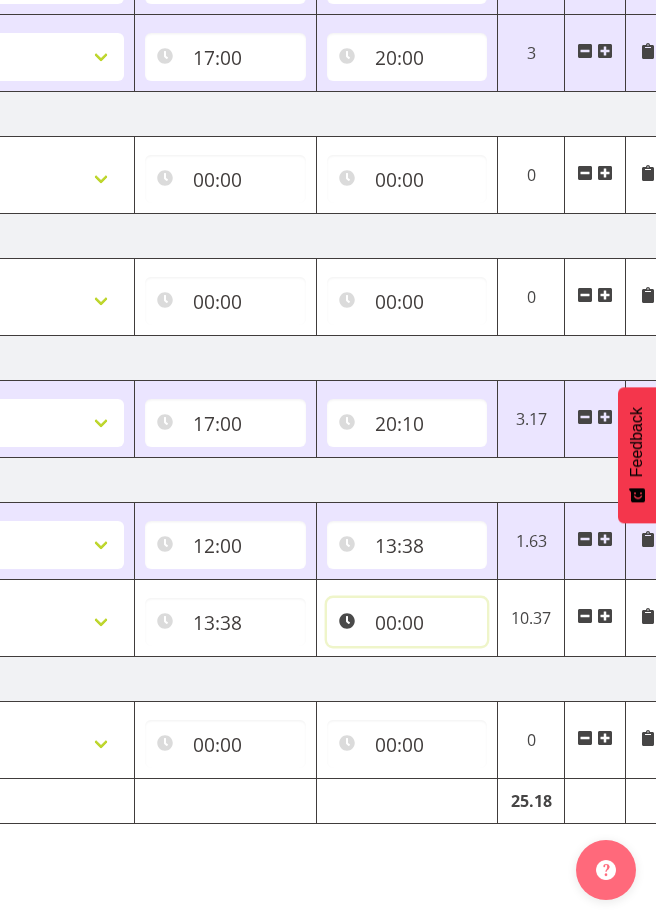 click on "00:00" at bounding box center [407, 622] 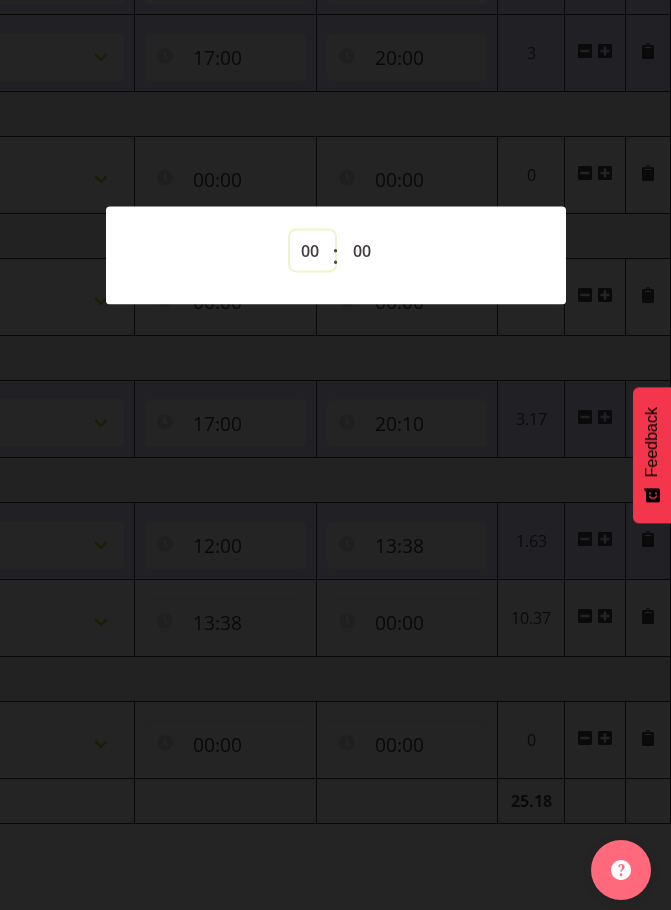 drag, startPoint x: 312, startPoint y: 255, endPoint x: 313, endPoint y: 267, distance: 12.0415945 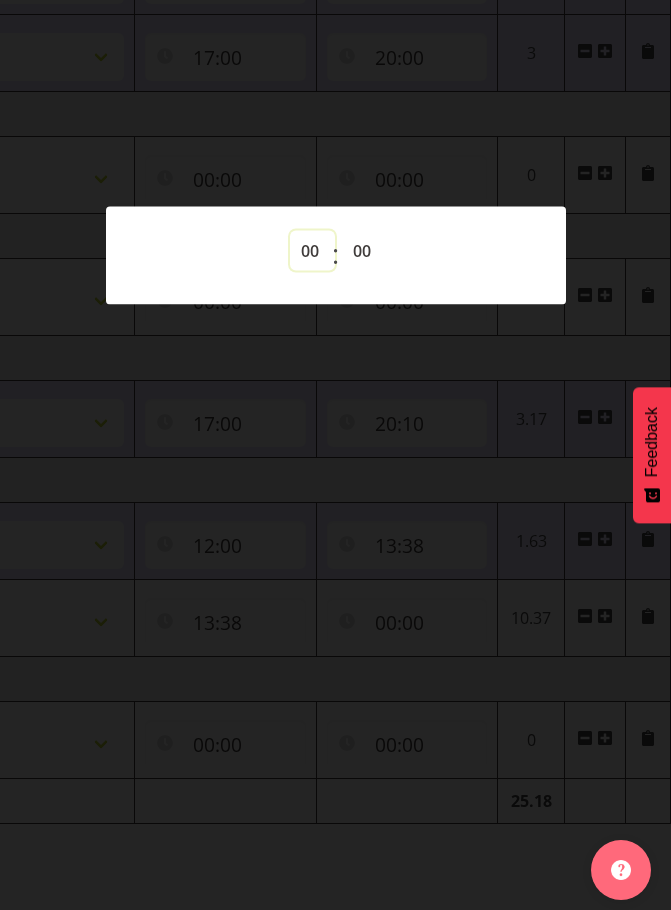 select on "13" 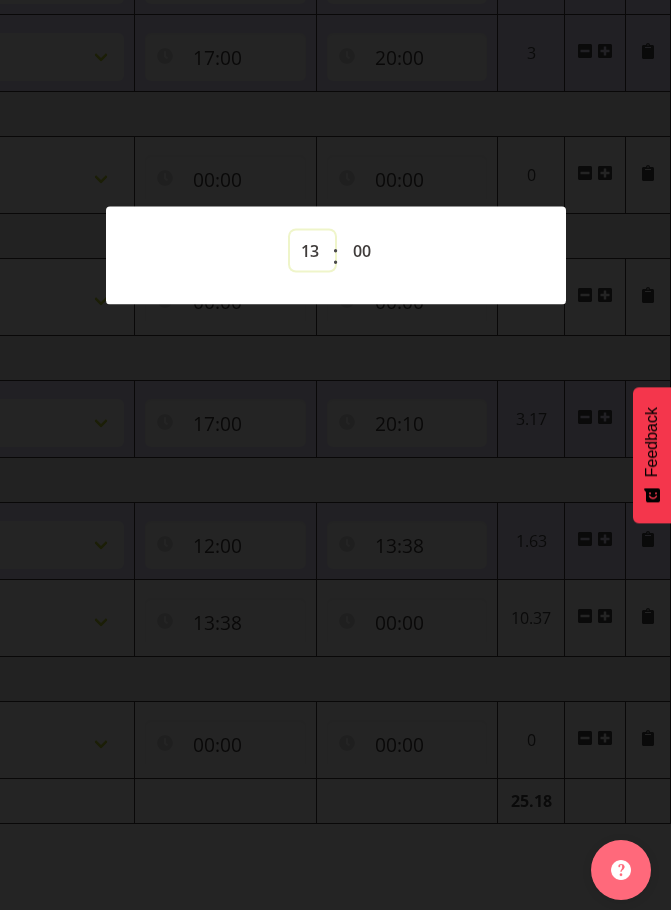click on "00   01   02   03   04   05   06   07   08   09   10   11   12   13   14   15   16   17   18   19   20   21   22   23" at bounding box center (312, 250) 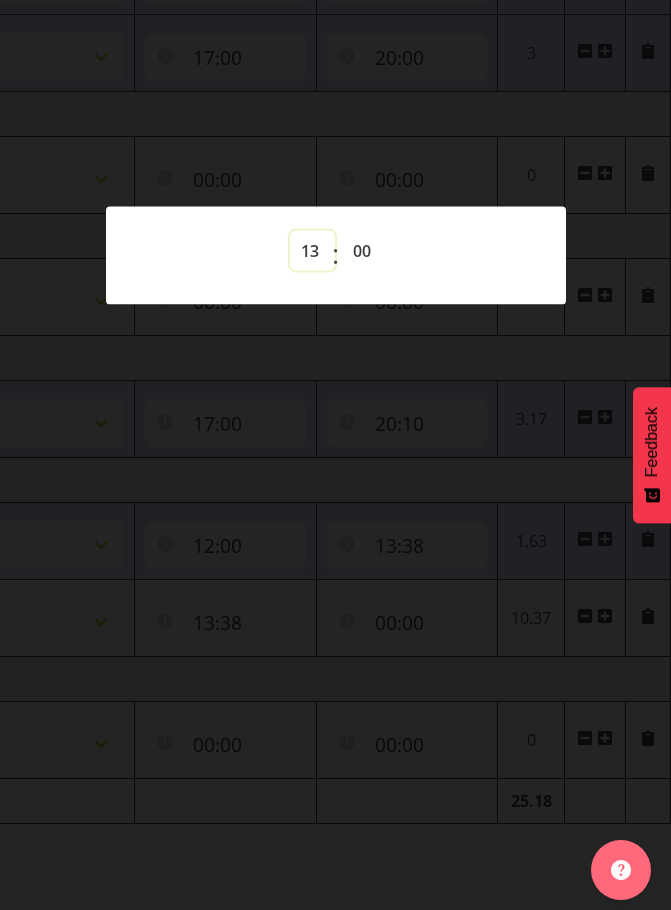type on "13:00" 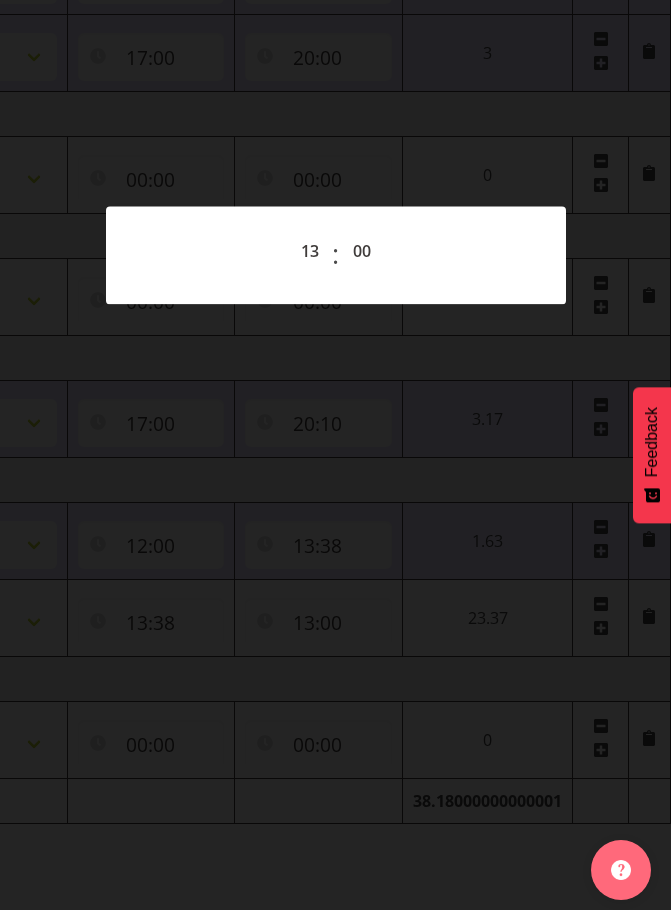 click at bounding box center [335, 455] 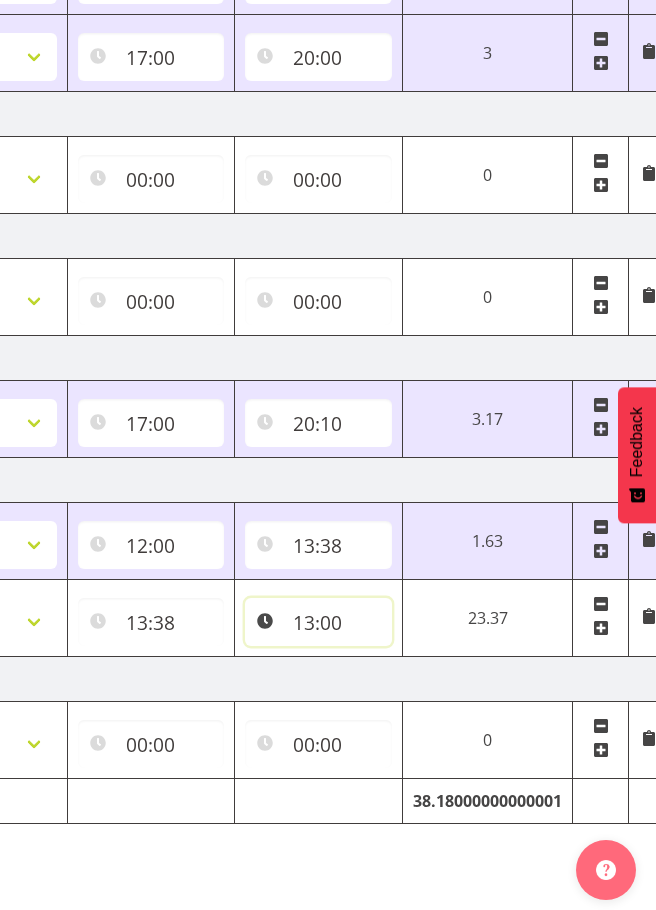 click on "13:00" at bounding box center (318, 622) 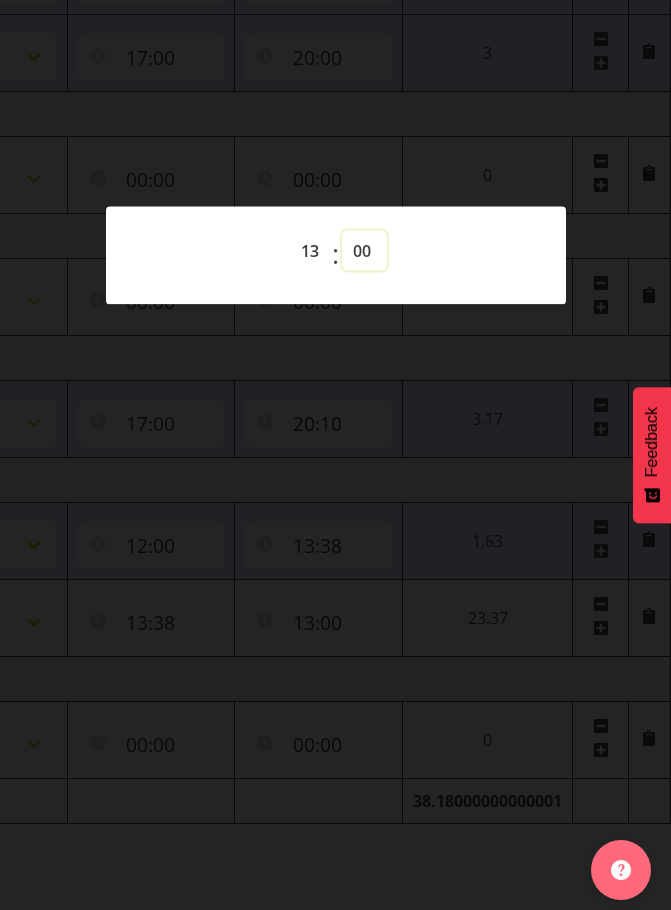 click on "00   01   02   03   04   05   06   07   08   09   10   11   12   13   14   15   16   17   18   19   20   21   22   23   24   25   26   27   28   29   30   31   32   33   34   35   36   37   38   39   40   41   42   43   44   45   46   47   48   49   50   51   52   53   54   55   56   57   58   59" at bounding box center [364, 250] 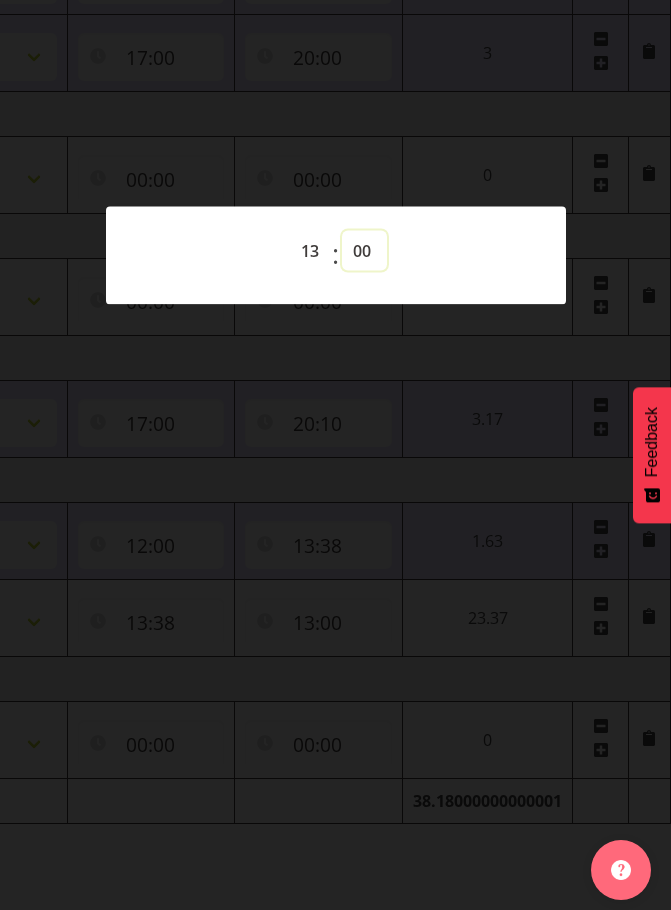 click on "00   01   02   03   04   05   06   07   08   09   10   11   12   13   14   15   16   17   18   19   20   21   22   23   24   25   26   27   28   29   30   31   32   33   34   35   36   37   38   39   40   41   42   43   44   45   46   47   48   49   50   51   52   53   54   55   56   57   58   59" at bounding box center (364, 250) 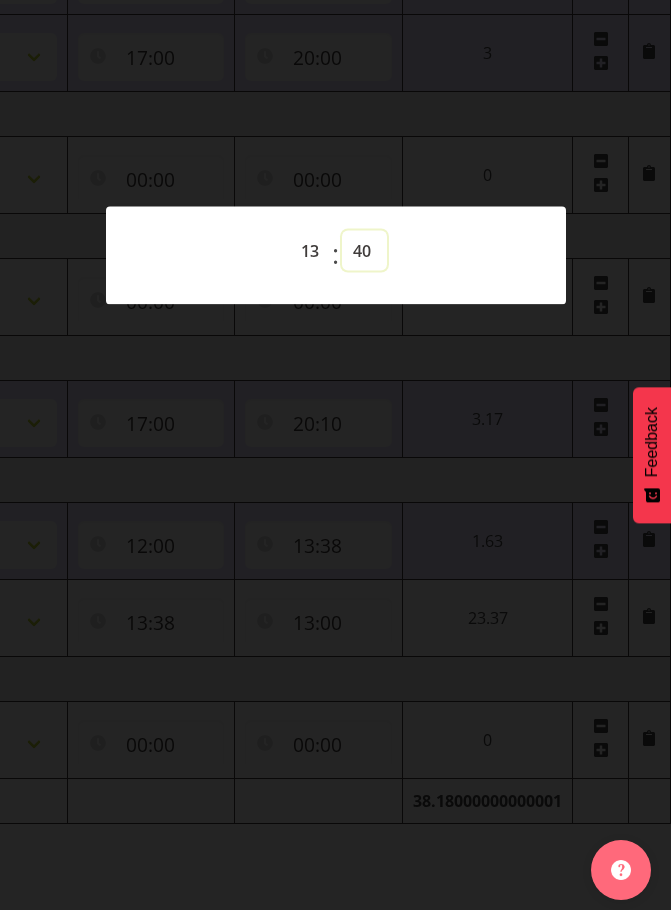 click on "00   01   02   03   04   05   06   07   08   09   10   11   12   13   14   15   16   17   18   19   20   21   22   23   24   25   26   27   28   29   30   31   32   33   34   35   36   37   38   39   40   41   42   43   44   45   46   47   48   49   50   51   52   53   54   55   56   57   58   59" at bounding box center [364, 250] 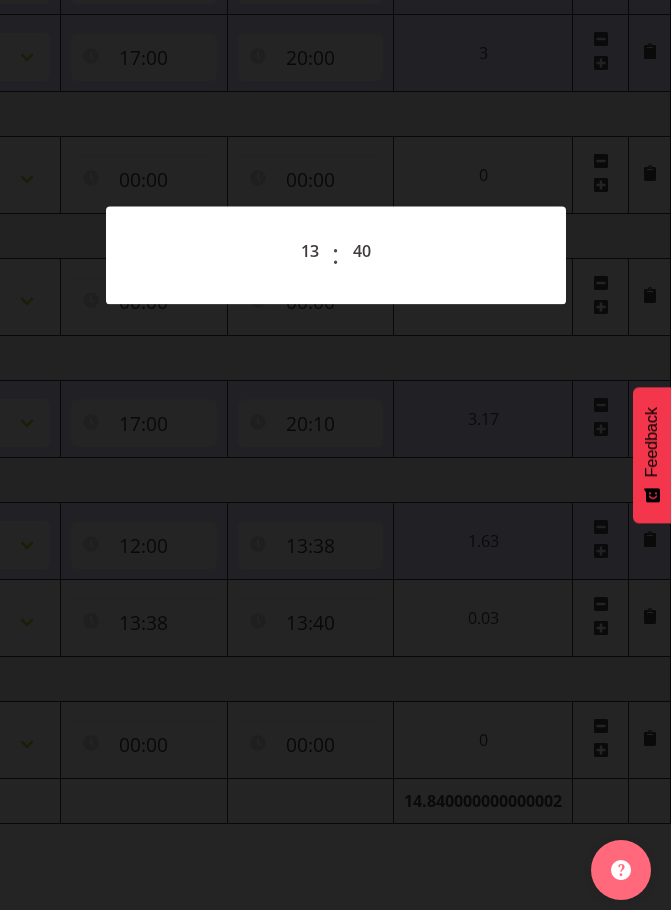 click at bounding box center (335, 455) 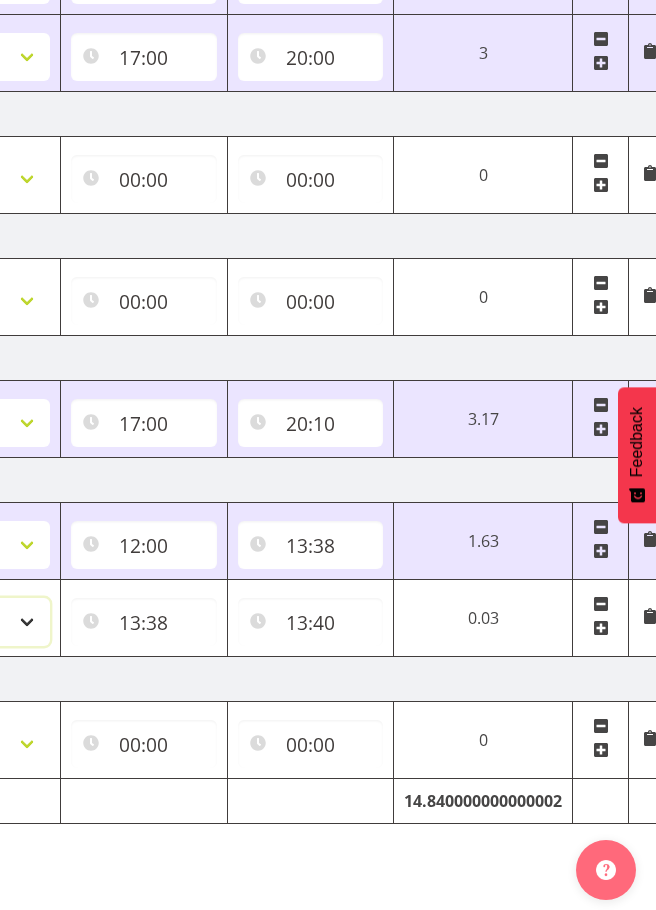 click on "Select Role  Briefing Interviewing" at bounding box center [-71, 622] 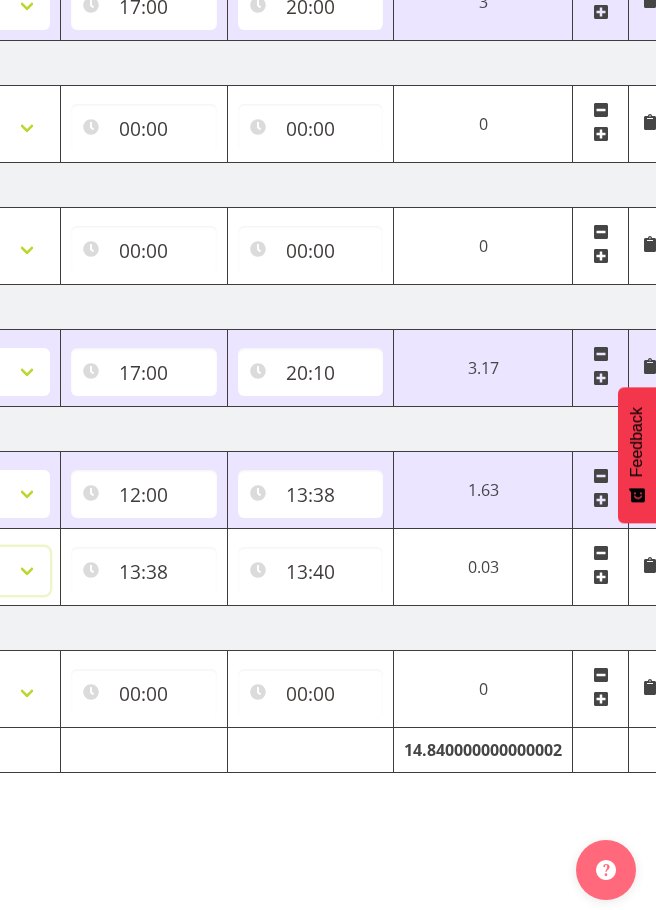 scroll, scrollTop: 883, scrollLeft: 0, axis: vertical 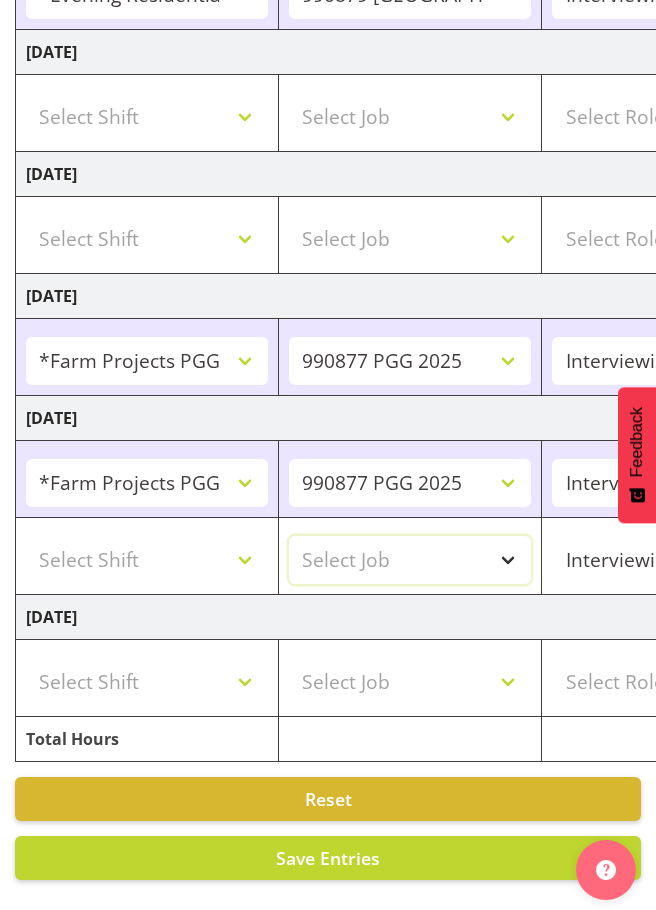 click on "Select Job  550060 IF Admin 553495 Rural Omnibus [DATE] - [DATE] 553500 BFM [DATE] - [DATE] 553501 FMG [DATE] 990000 General 990820 Mobtest 2024 990821 Goldrush 2024 990846 Toka Tu Ake 2025 990855 FENZ 990869 Richmond Home Heating 990873 Batteries 990877 PGG 2025 990878 CMI Q3 2025 990879 Selwyn DC 990881 PowerNet 999996 Training 999997 Recruitment & Training 999999 DT" at bounding box center [410, 560] 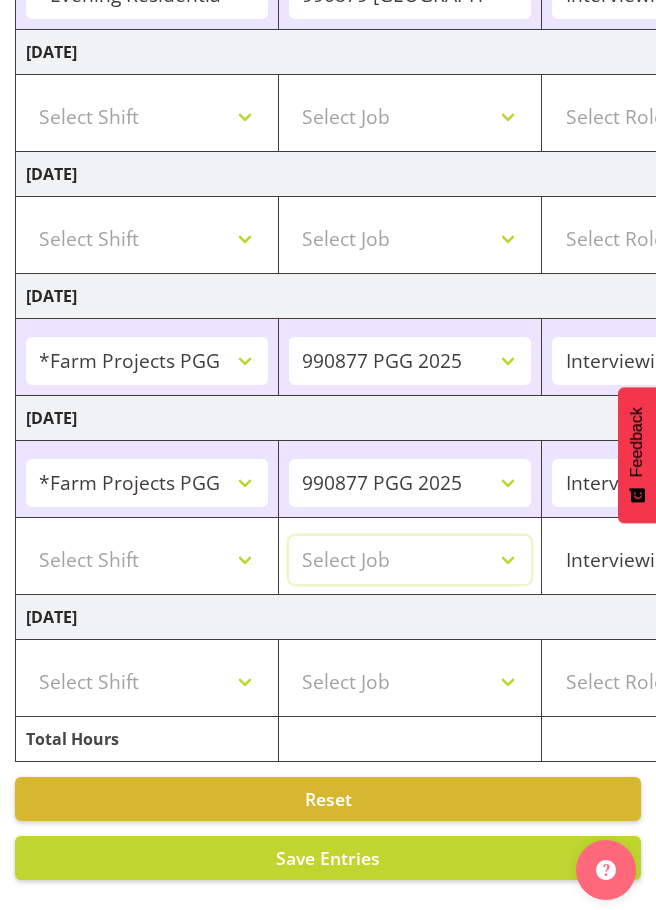 select on "10247" 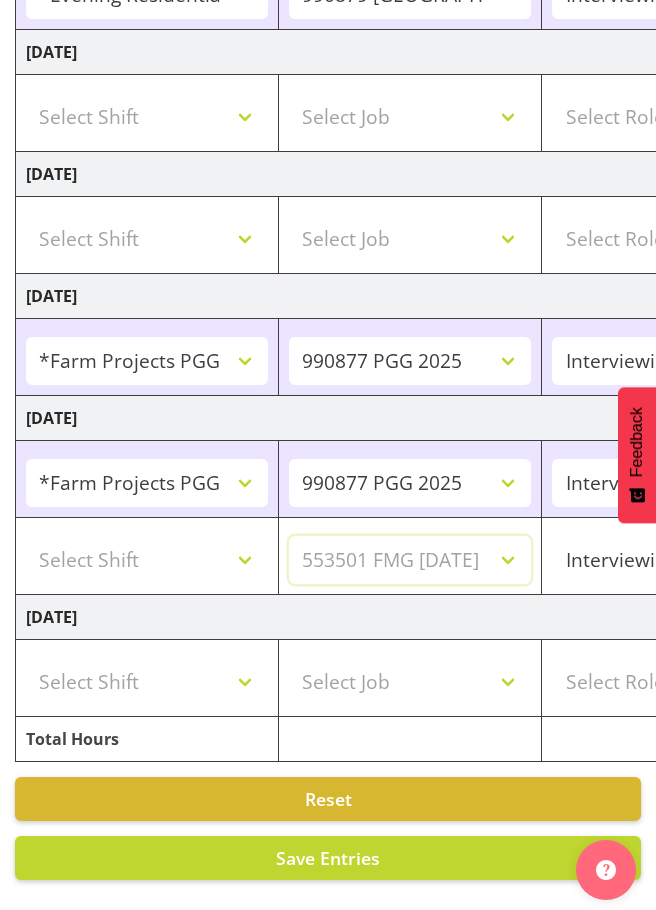 click on "Select Job  550060 IF Admin 553495 Rural Omnibus [DATE] - [DATE] 553500 BFM [DATE] - [DATE] 553501 FMG [DATE] 990000 General 990820 Mobtest 2024 990821 Goldrush 2024 990846 Toka Tu Ake 2025 990855 FENZ 990869 Richmond Home Heating 990873 Batteries 990877 PGG 2025 990878 CMI Q3 2025 990879 Selwyn DC 990881 PowerNet 999996 Training 999997 Recruitment & Training 999999 DT" at bounding box center [410, 560] 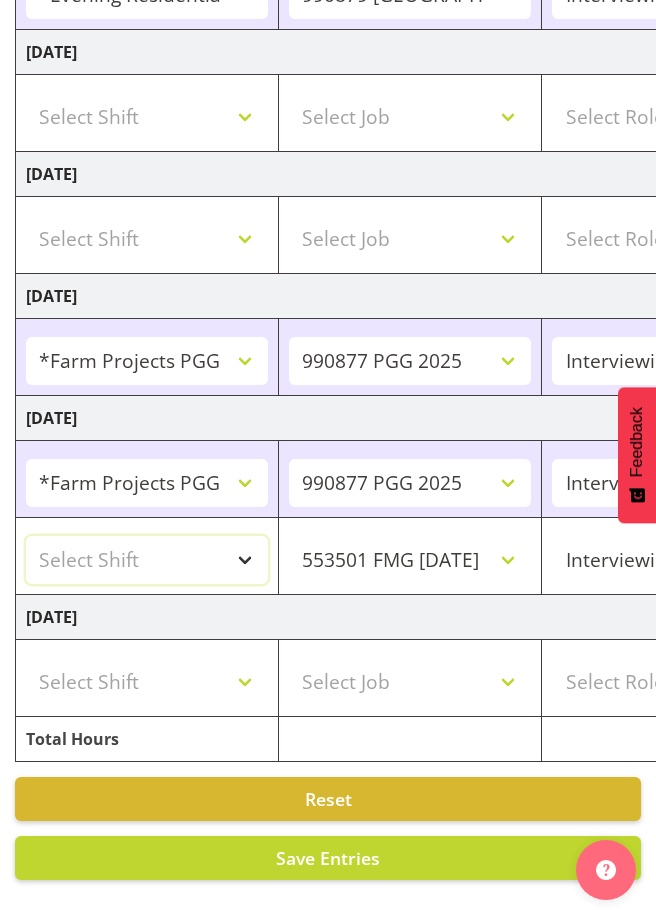click on "Select Shift  !!Project Briefing  (Job to be assigned) !!Weekend Residential    (Roster IT Shift Label) *Business  9/10am ~ 4:30pm *Business Batteries Aust Shift 11am ~ 7pm *Business Supervisor *Evening Residential Shift 5-9pm *Farm Projects PGG Evening *Farm Projects PGG Weekend *Home Heating Evenings *Home Heating Weekend *RP Track  C *RP Track C Weekend *RP Weekly/Monthly Tracks *Supervisor Call Centre *Supervisor Evening *Supervisors & Call Centre Weekend *To Be Briefed AU Batteries Evening 5~7pm or later PowerNet Evenings PowerNet Weekend Test World Poll Aust Late 9p~10:30p World Poll Aust Wkend World Poll Aust. 6:30~10:30pm World Poll Pilot Aust 6:30~10:30pm" at bounding box center (147, 560) 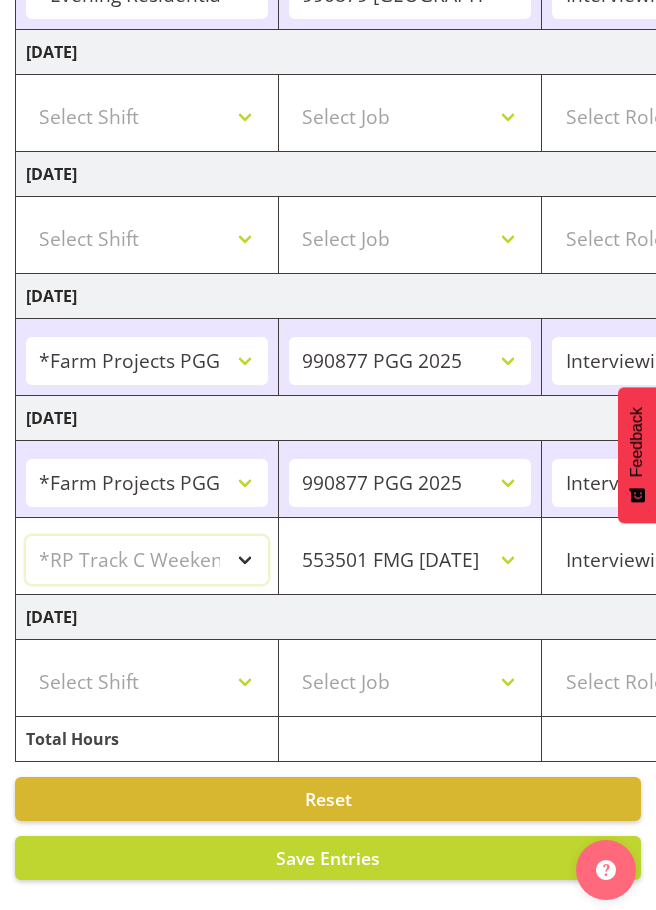 click on "Select Shift  !!Project Briefing  (Job to be assigned) !!Weekend Residential    (Roster IT Shift Label) *Business  9/10am ~ 4:30pm *Business Batteries Aust Shift 11am ~ 7pm *Business Supervisor *Evening Residential Shift 5-9pm *Farm Projects PGG Evening *Farm Projects PGG Weekend *Home Heating Evenings *Home Heating Weekend *RP Track  C *RP Track C Weekend *RP Weekly/Monthly Tracks *Supervisor Call Centre *Supervisor Evening *Supervisors & Call Centre Weekend *To Be Briefed AU Batteries Evening 5~7pm or later PowerNet Evenings PowerNet Weekend Test World Poll Aust Late 9p~10:30p World Poll Aust Wkend World Poll Aust. 6:30~10:30pm World Poll Pilot Aust 6:30~10:30pm" at bounding box center (147, 560) 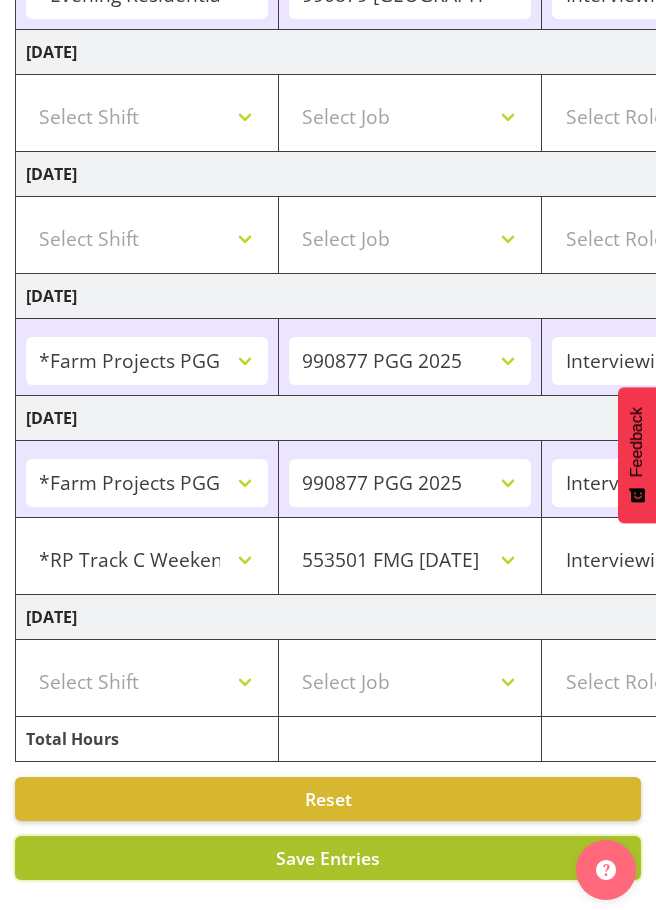 click on "Save
Entries" at bounding box center (328, 858) 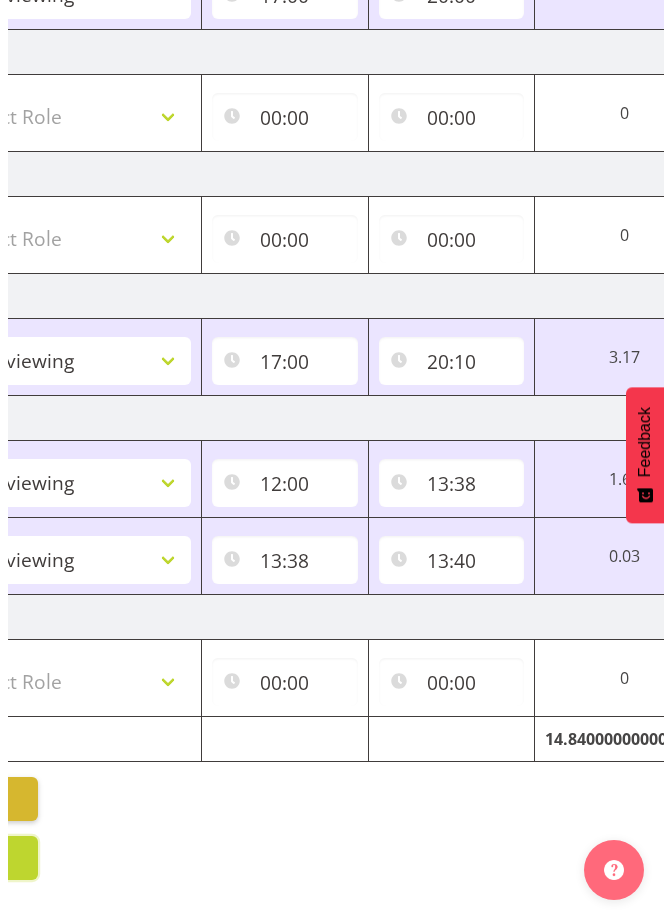 scroll, scrollTop: 0, scrollLeft: 759, axis: horizontal 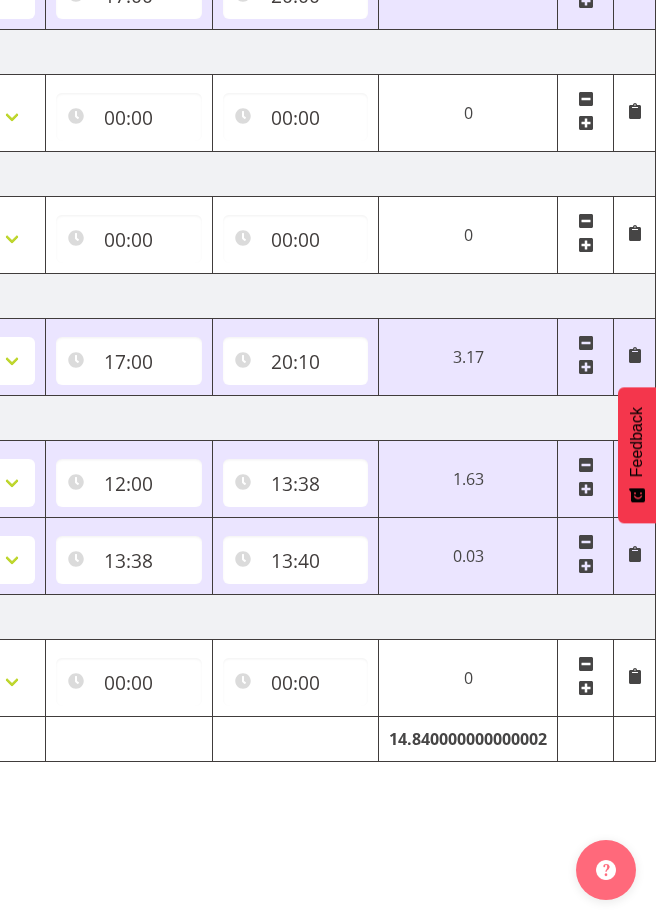 click at bounding box center [586, 566] 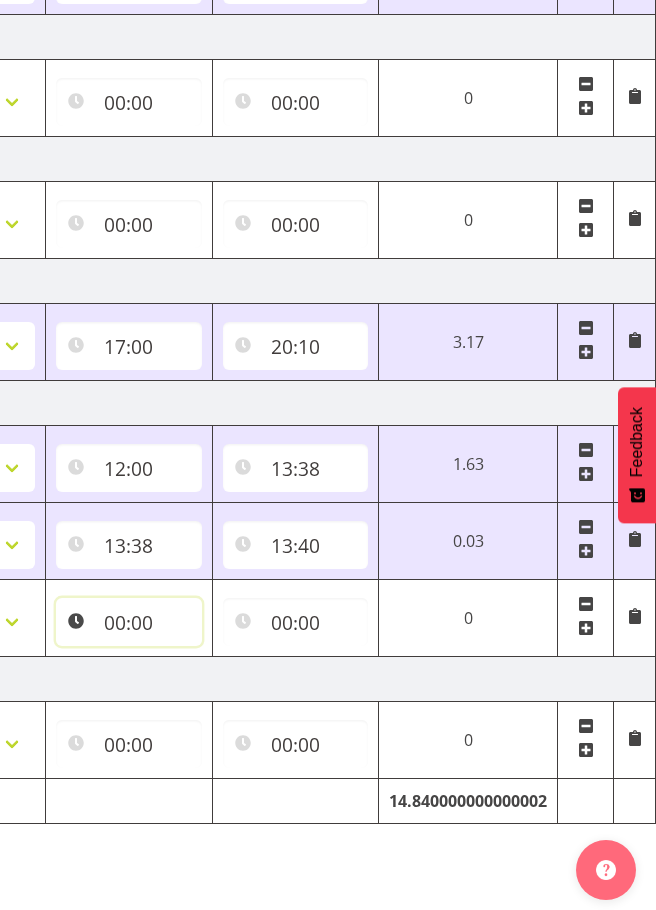 click on "00:00" at bounding box center (129, 622) 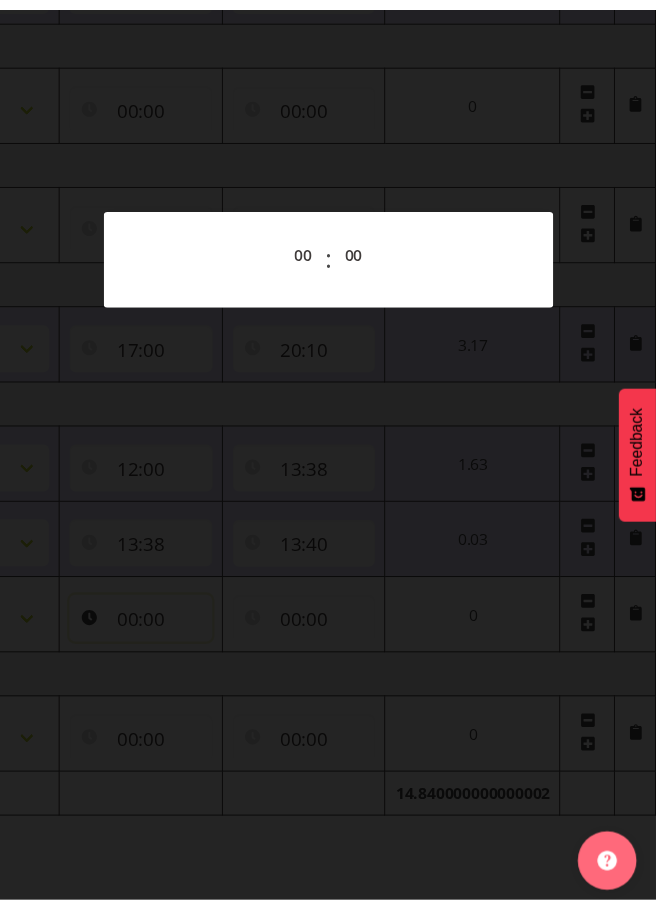scroll, scrollTop: 0, scrollLeft: 744, axis: horizontal 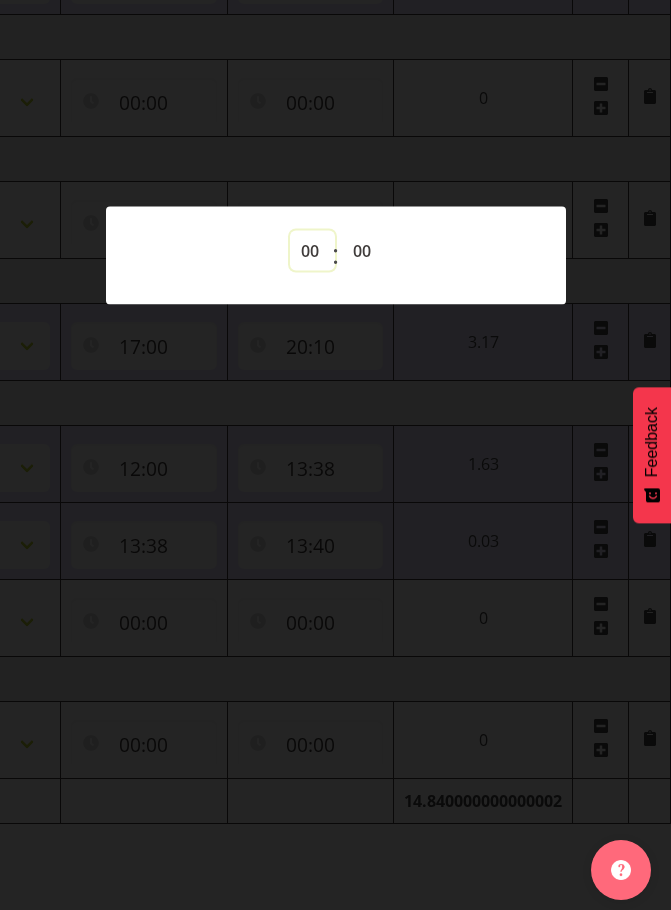 click on "00   01   02   03   04   05   06   07   08   09   10   11   12   13   14   15   16   17   18   19   20   21   22   23" at bounding box center [312, 250] 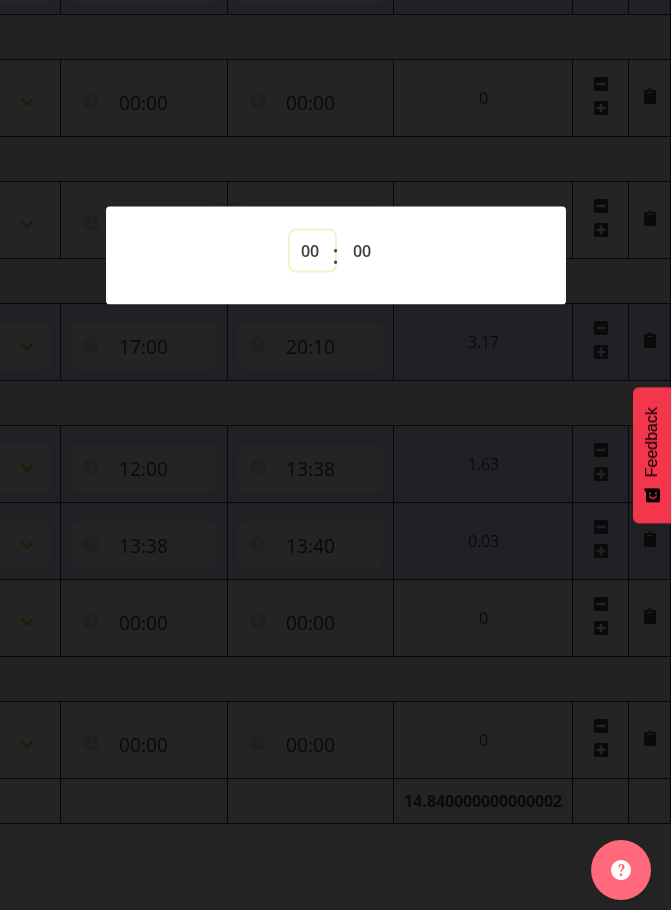 select on "13" 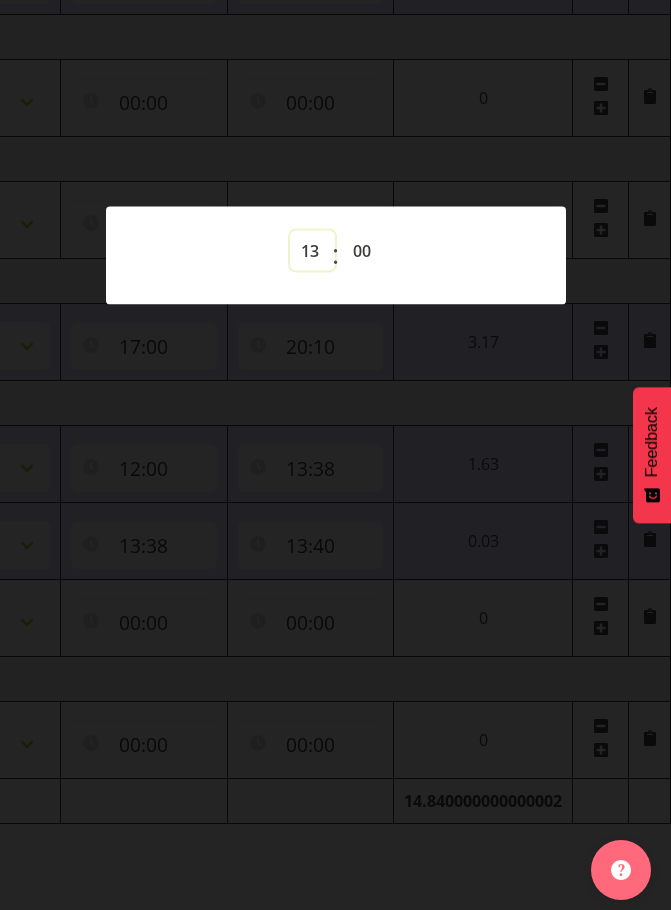 click on "00   01   02   03   04   05   06   07   08   09   10   11   12   13   14   15   16   17   18   19   20   21   22   23" at bounding box center [312, 250] 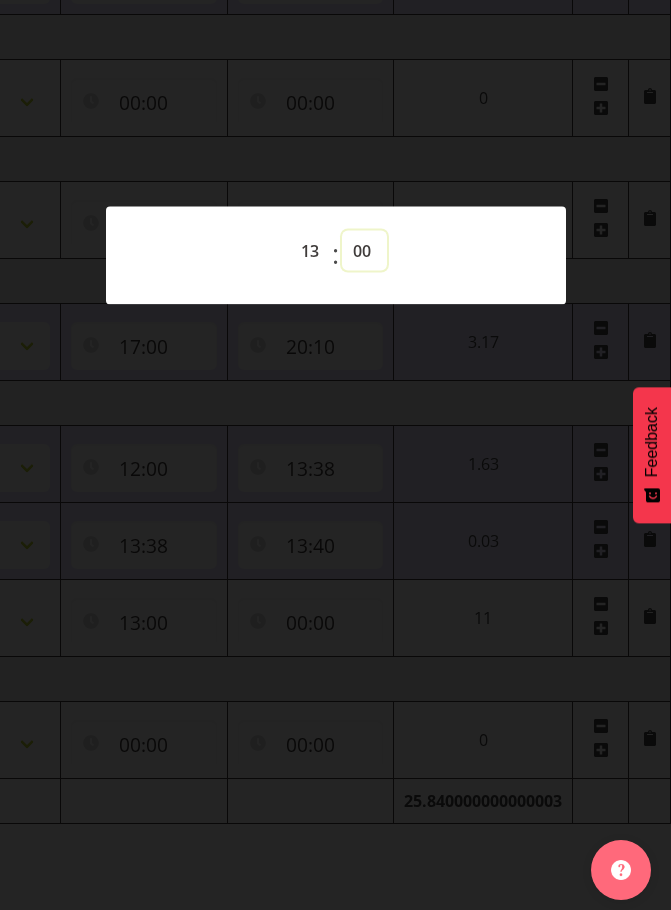 click on "00   01   02   03   04   05   06   07   08   09   10   11   12   13   14   15   16   17   18   19   20   21   22   23   24   25   26   27   28   29   30   31   32   33   34   35   36   37   38   39   40   41   42   43   44   45   46   47   48   49   50   51   52   53   54   55   56   57   58   59" at bounding box center [364, 250] 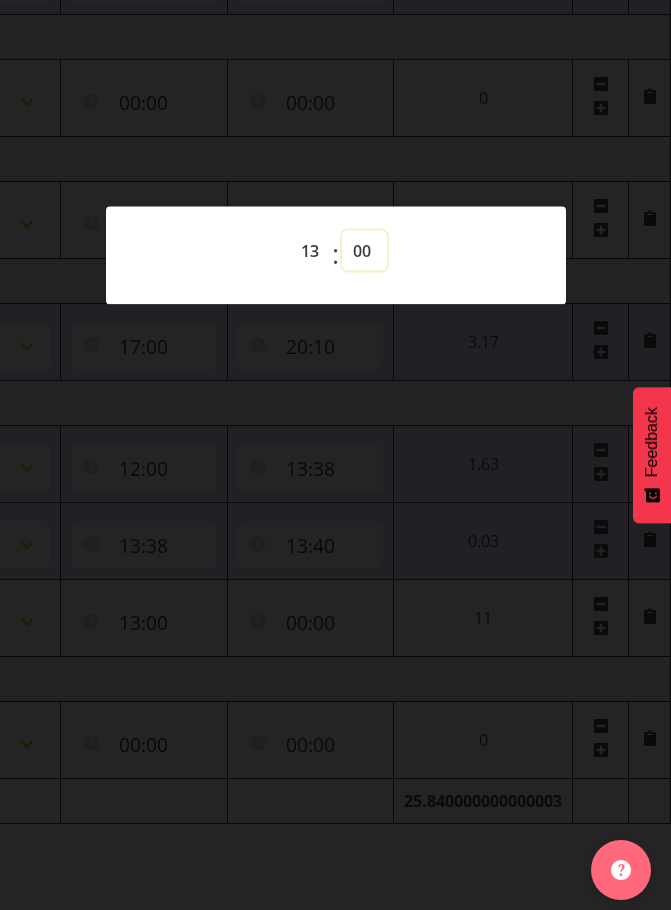 select on "40" 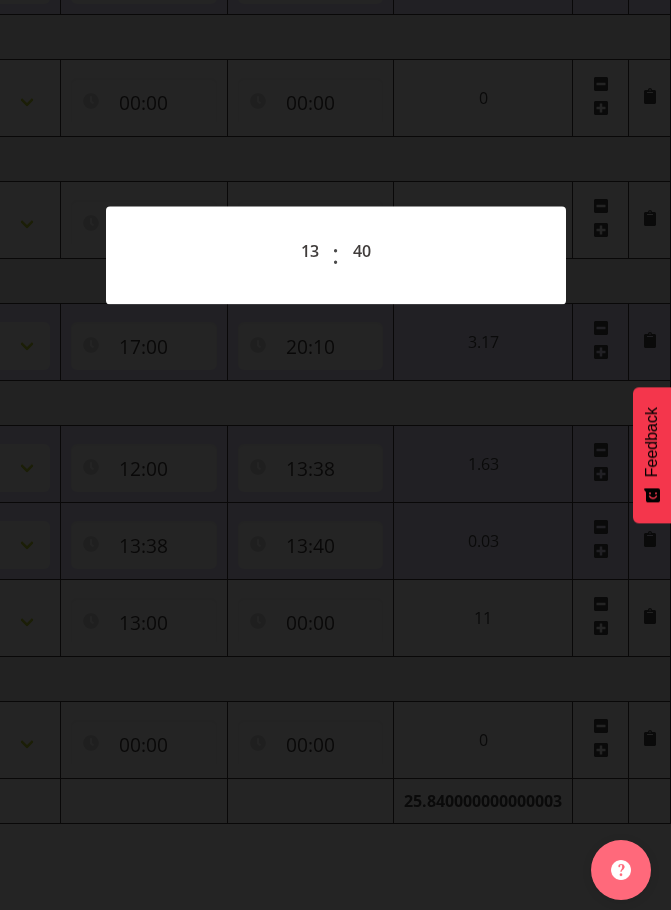 click at bounding box center [335, 455] 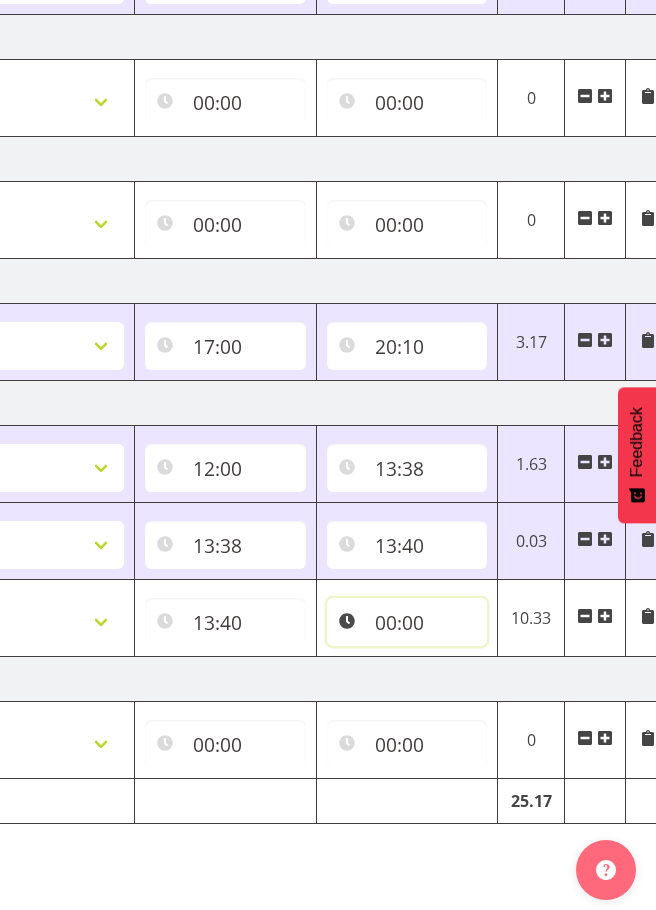 click on "00:00" at bounding box center [407, 622] 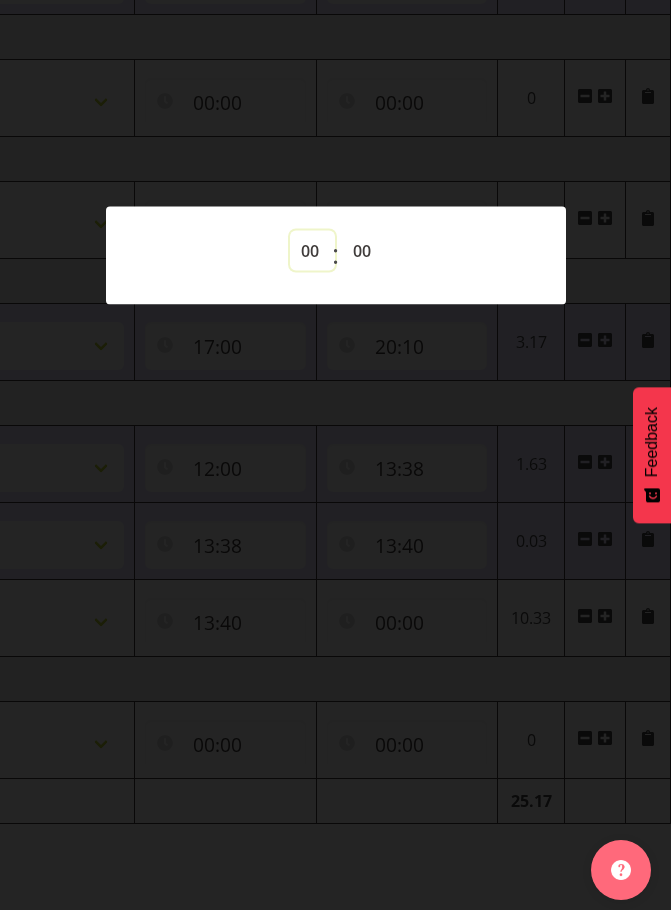 drag, startPoint x: 312, startPoint y: 247, endPoint x: 314, endPoint y: 266, distance: 19.104973 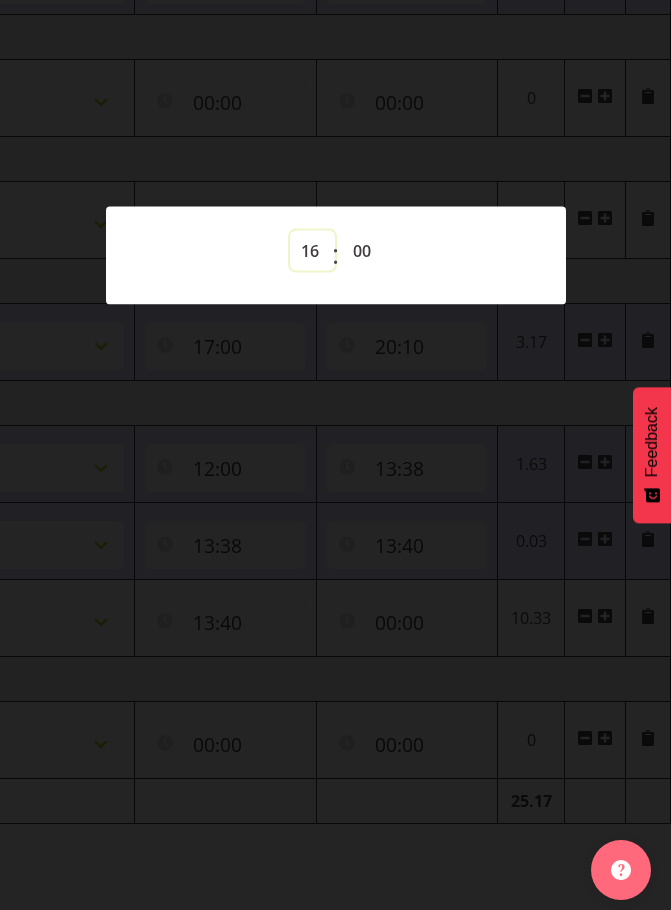 click on "00   01   02   03   04   05   06   07   08   09   10   11   12   13   14   15   16   17   18   19   20   21   22   23" at bounding box center (312, 250) 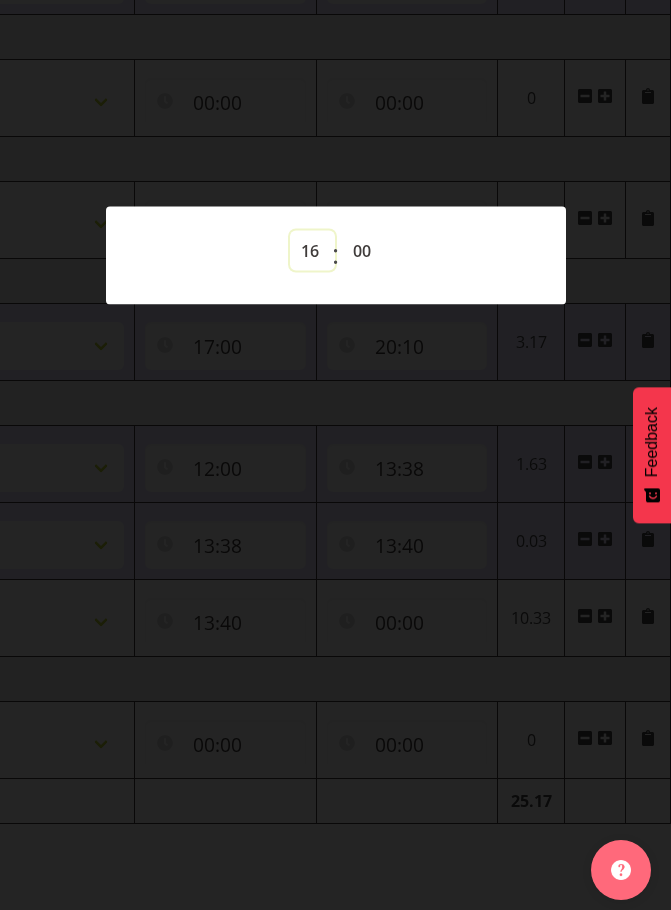 type on "16:00" 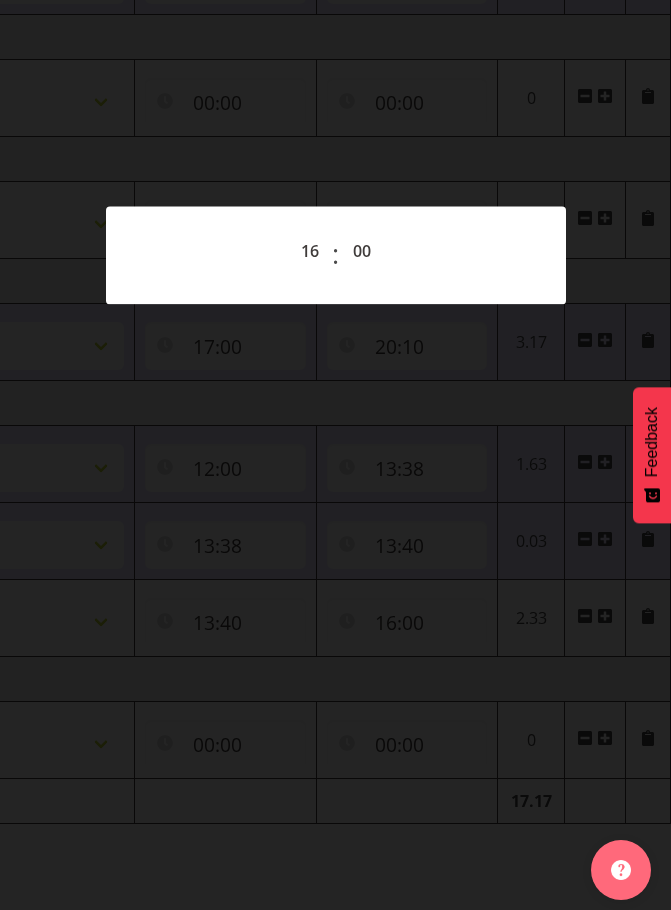 click at bounding box center (335, 455) 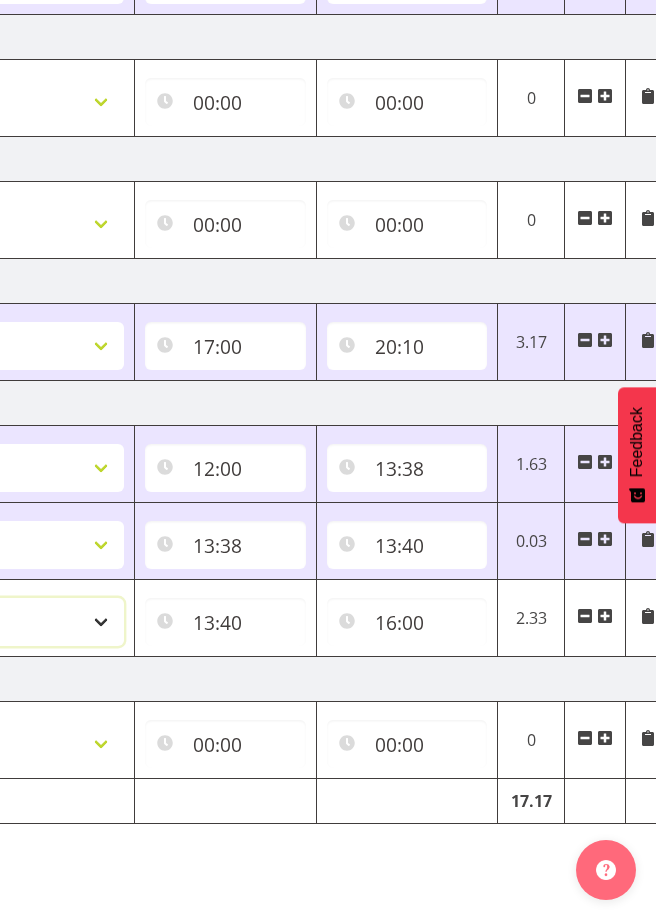 click on "Select Role  Briefing Interviewing" at bounding box center [-10, 622] 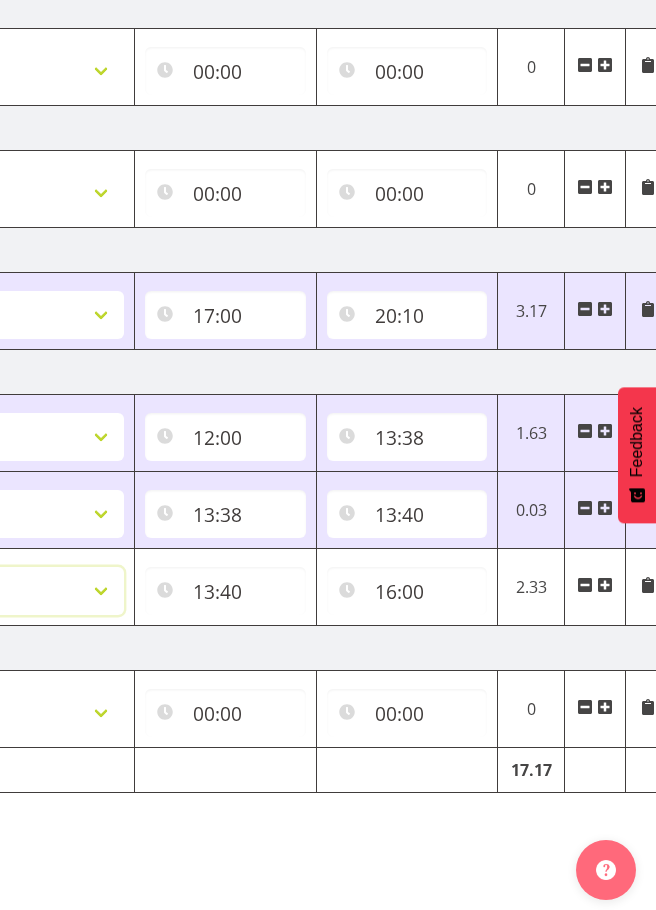 scroll, scrollTop: 960, scrollLeft: 0, axis: vertical 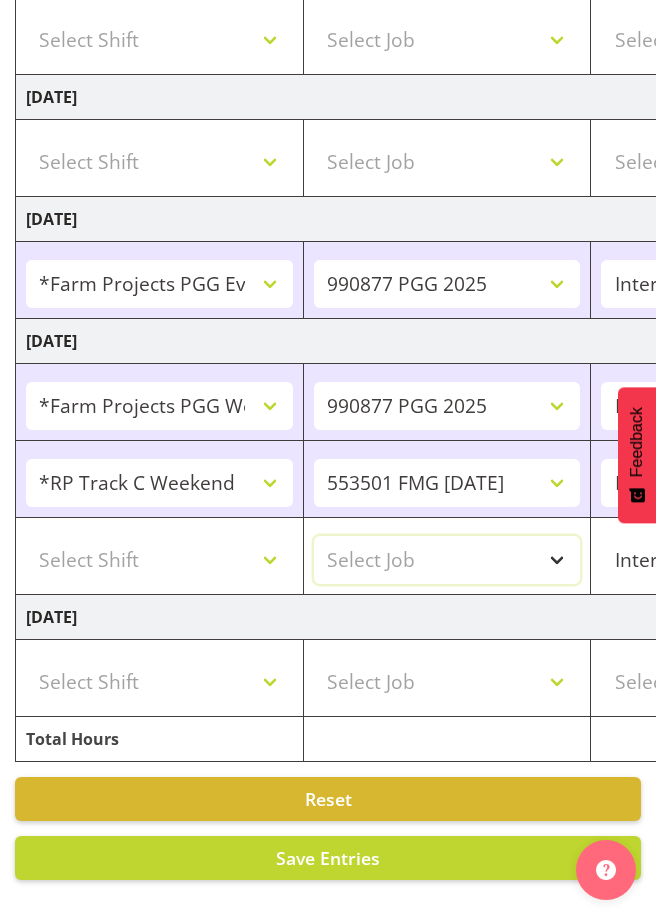 click on "Select Job  550060 IF Admin 553495 Rural Omnibus [DATE] - [DATE] 553500 BFM [DATE] - [DATE] 553501 FMG [DATE] 990000 General 990820 Mobtest 2024 990821 Goldrush 2024 990846 Toka Tu Ake 2025 990855 FENZ 990869 Richmond Home Heating 990873 Batteries 990877 PGG 2025 990878 CMI Q3 2025 990879 Selwyn DC 990881 PowerNet 999996 Training 999997 Recruitment & Training 999999 DT" at bounding box center [447, 560] 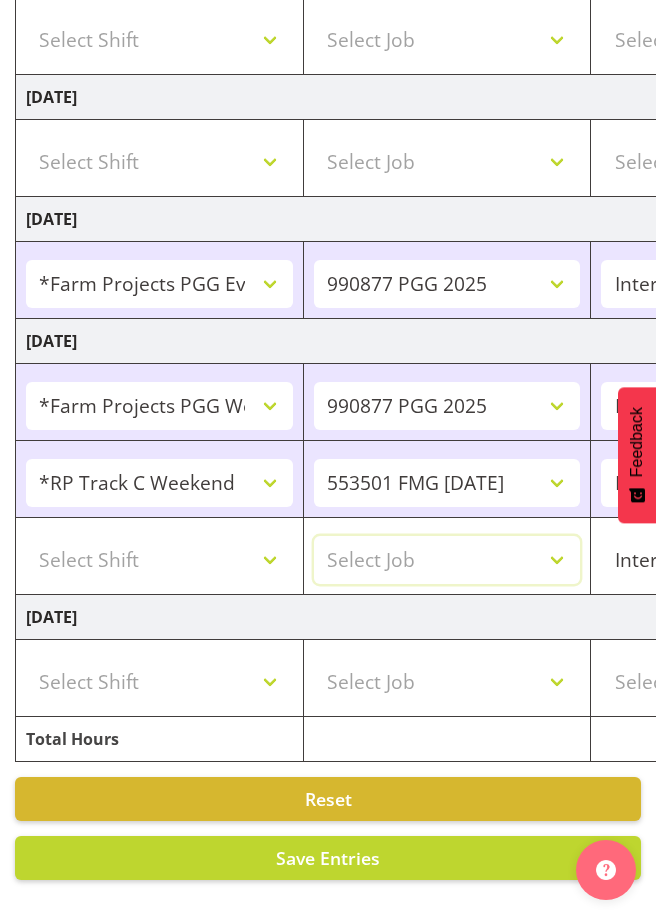 select on "10175" 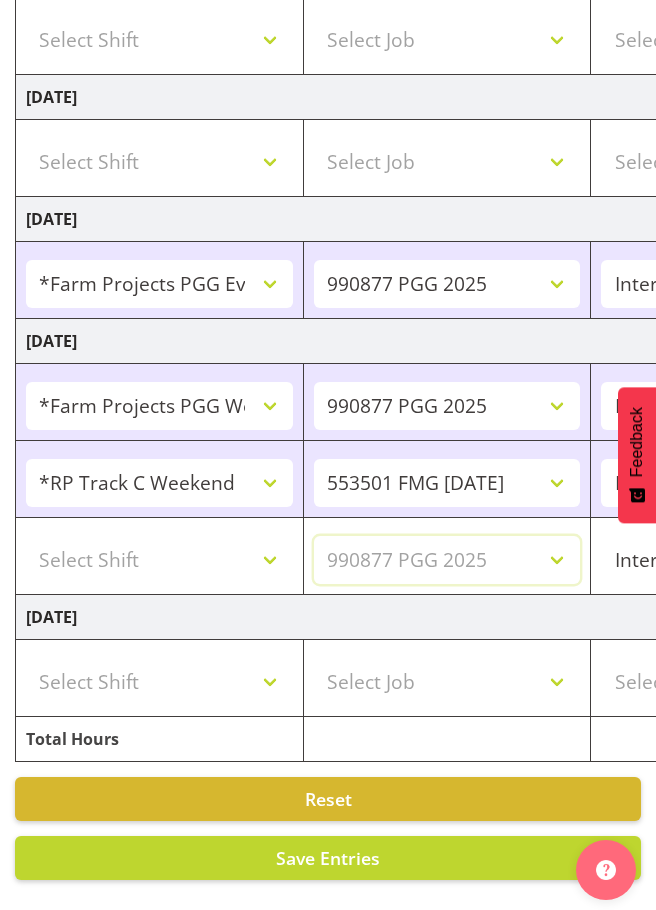 click on "Select Job  550060 IF Admin 553495 Rural Omnibus [DATE] - [DATE] 553500 BFM [DATE] - [DATE] 553501 FMG [DATE] 990000 General 990820 Mobtest 2024 990821 Goldrush 2024 990846 Toka Tu Ake 2025 990855 FENZ 990869 Richmond Home Heating 990873 Batteries 990877 PGG 2025 990878 CMI Q3 2025 990879 Selwyn DC 990881 PowerNet 999996 Training 999997 Recruitment & Training 999999 DT" at bounding box center [447, 560] 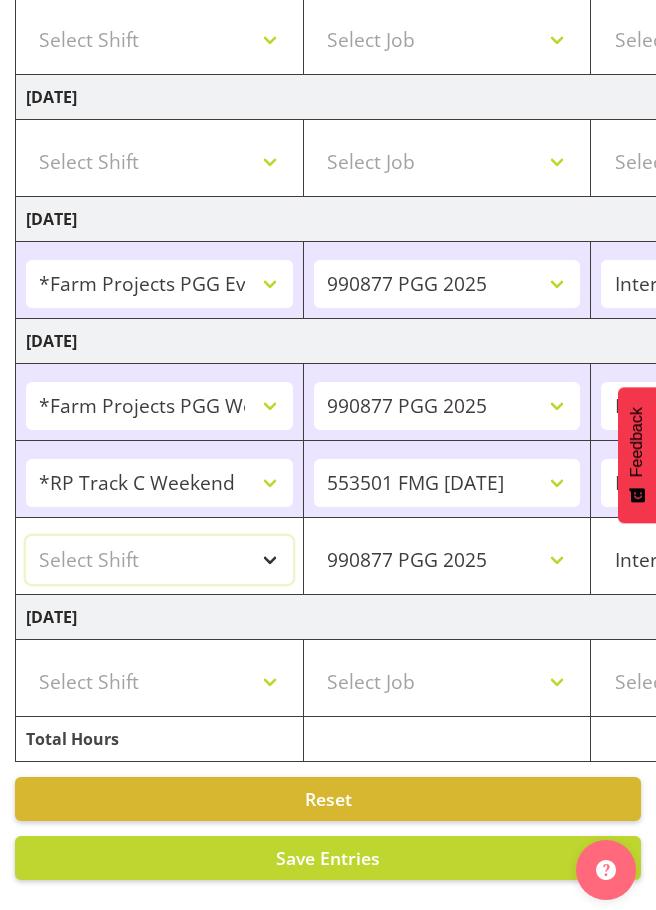 click on "Select Shift  !!Project Briefing  (Job to be assigned) !!Weekend Residential    (Roster IT Shift Label) *Business  9/10am ~ 4:30pm *Business Batteries Aust Shift 11am ~ 7pm *Business Supervisor *Evening Residential Shift 5-9pm *Farm Projects PGG Evening *Farm Projects PGG Weekend *Home Heating Evenings *Home Heating Weekend *RP Track  C *RP Track C Weekend *RP Weekly/Monthly Tracks *Supervisor Call Centre *Supervisor Evening *Supervisors & Call Centre Weekend *To Be Briefed AU Batteries Evening 5~7pm or later PowerNet Evenings PowerNet Weekend Test World Poll Aust Late 9p~10:30p World Poll Aust Wkend World Poll Aust. 6:30~10:30pm World Poll Pilot Aust 6:30~10:30pm" at bounding box center [159, 560] 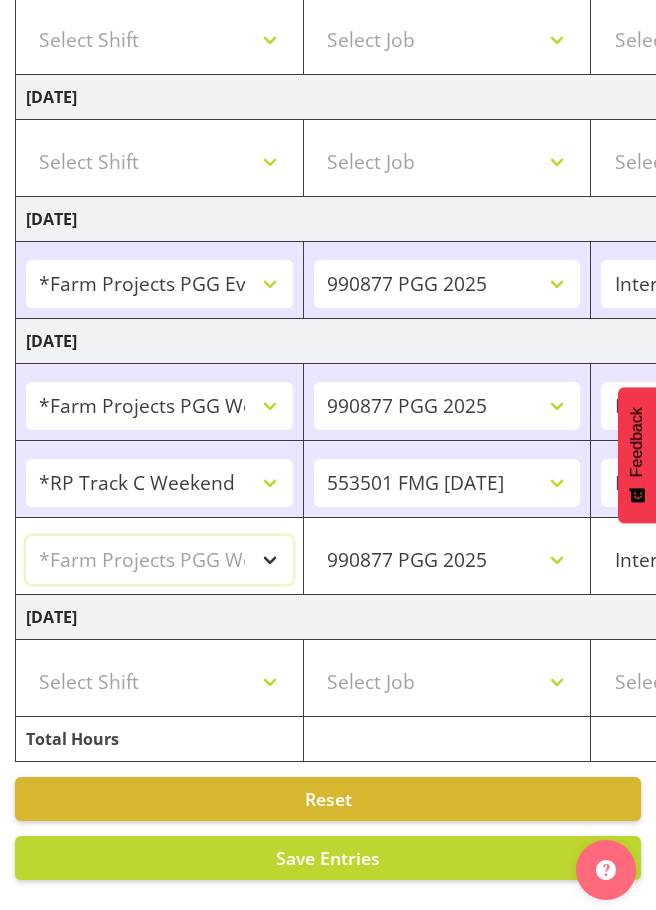 click on "Select Shift  !!Project Briefing  (Job to be assigned) !!Weekend Residential    (Roster IT Shift Label) *Business  9/10am ~ 4:30pm *Business Batteries Aust Shift 11am ~ 7pm *Business Supervisor *Evening Residential Shift 5-9pm *Farm Projects PGG Evening *Farm Projects PGG Weekend *Home Heating Evenings *Home Heating Weekend *RP Track  C *RP Track C Weekend *RP Weekly/Monthly Tracks *Supervisor Call Centre *Supervisor Evening *Supervisors & Call Centre Weekend *To Be Briefed AU Batteries Evening 5~7pm or later PowerNet Evenings PowerNet Weekend Test World Poll Aust Late 9p~10:30p World Poll Aust Wkend World Poll Aust. 6:30~10:30pm World Poll Pilot Aust 6:30~10:30pm" at bounding box center (159, 560) 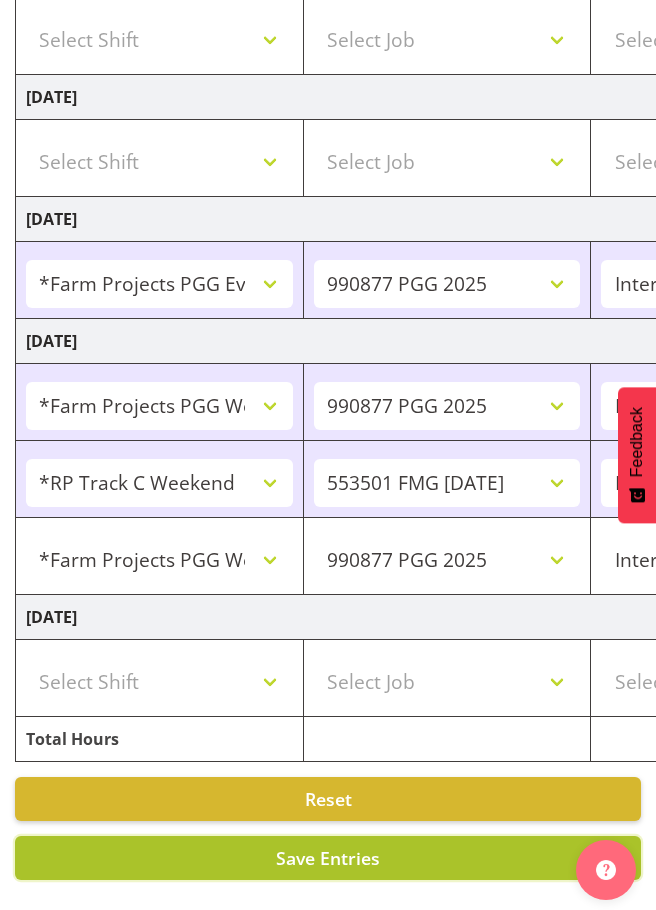 click on "Save
Entries" at bounding box center (328, 858) 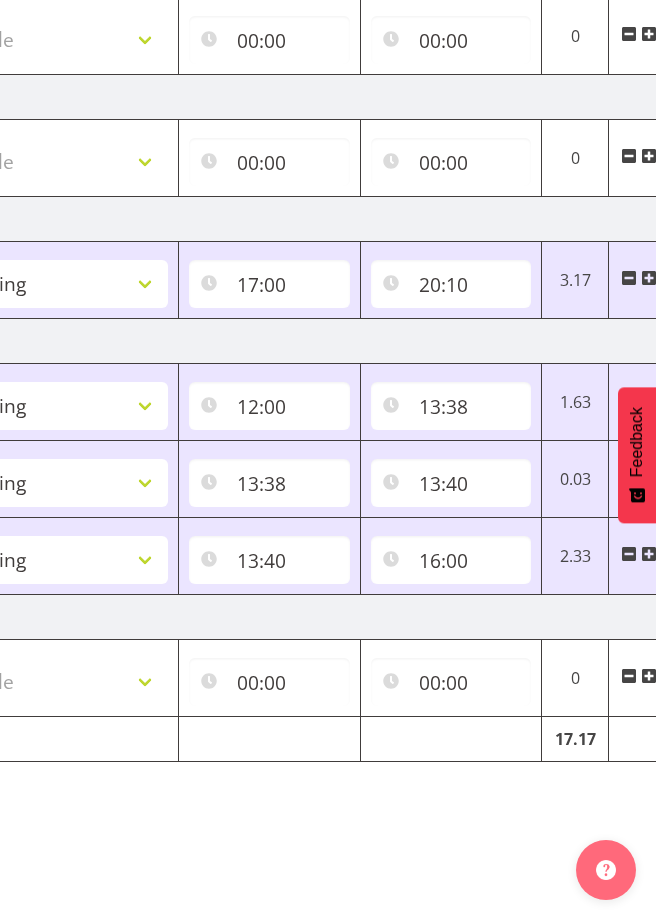 scroll, scrollTop: 0, scrollLeft: 759, axis: horizontal 